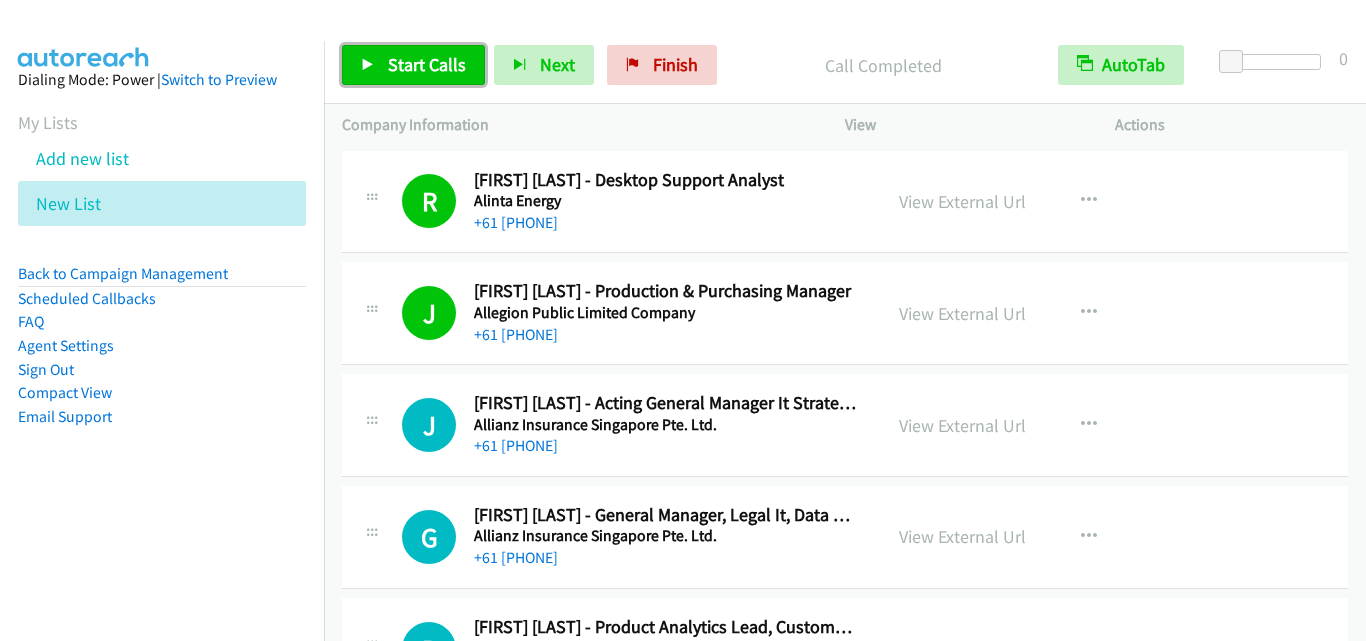 click on "Start Calls" at bounding box center [427, 64] 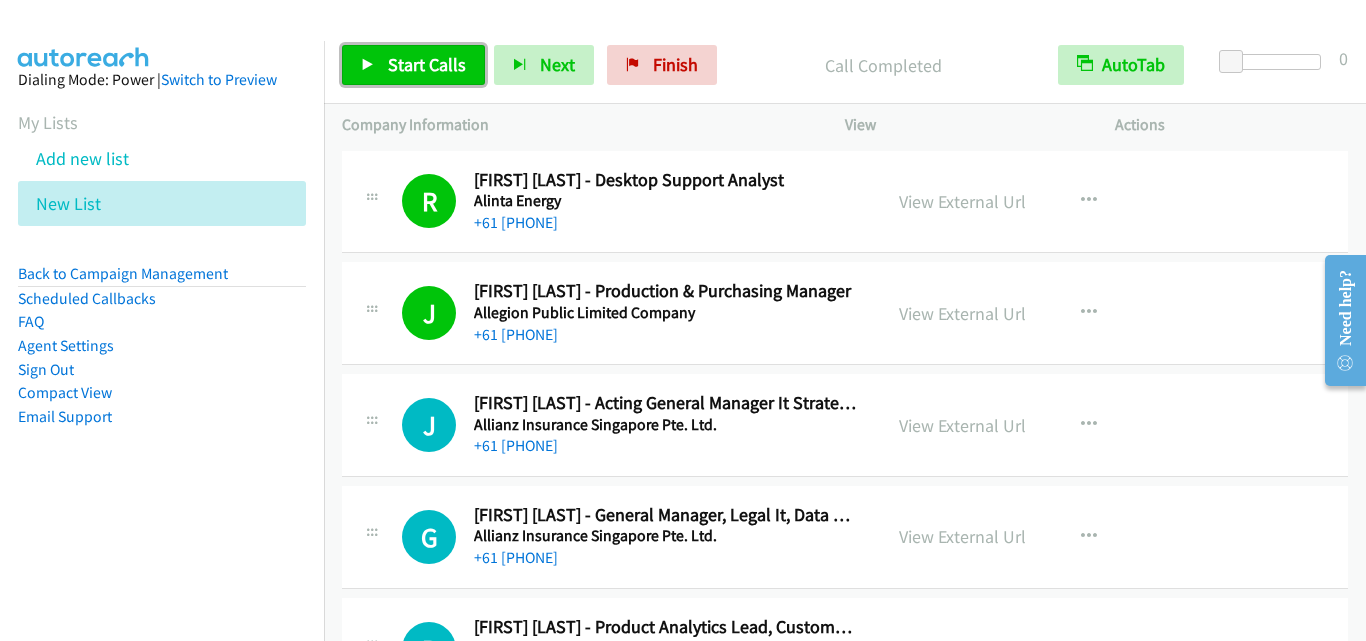 scroll, scrollTop: 0, scrollLeft: 0, axis: both 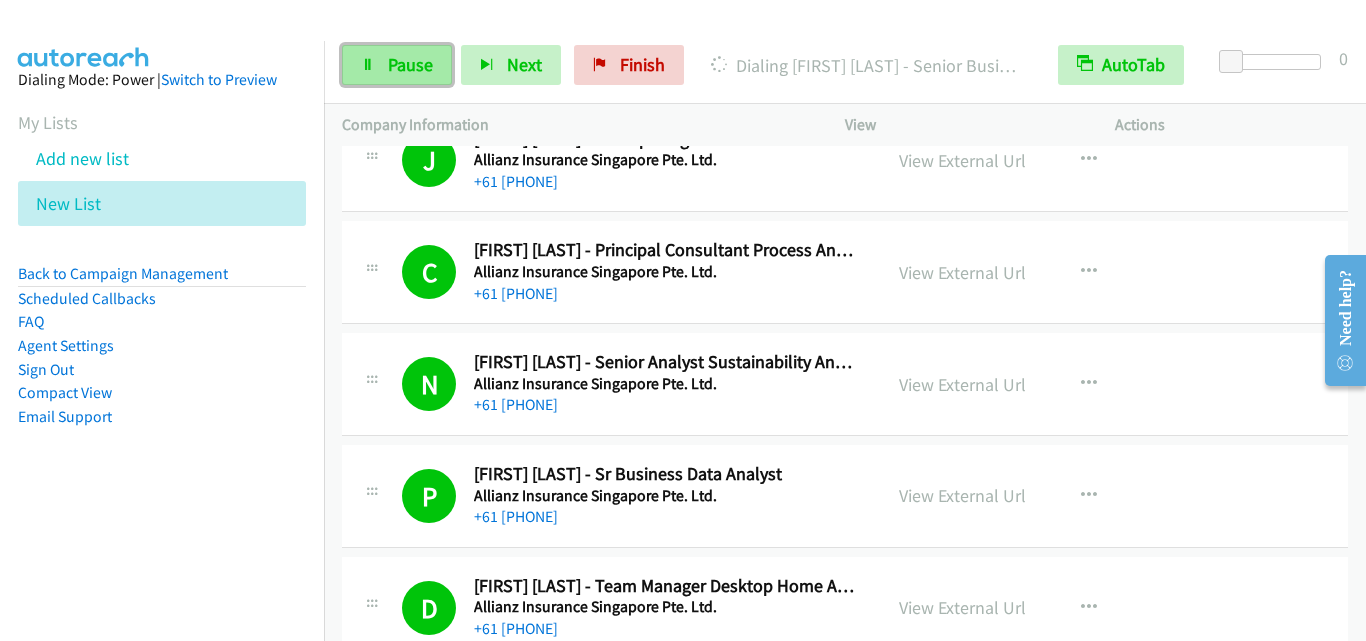 click on "Pause" at bounding box center (397, 65) 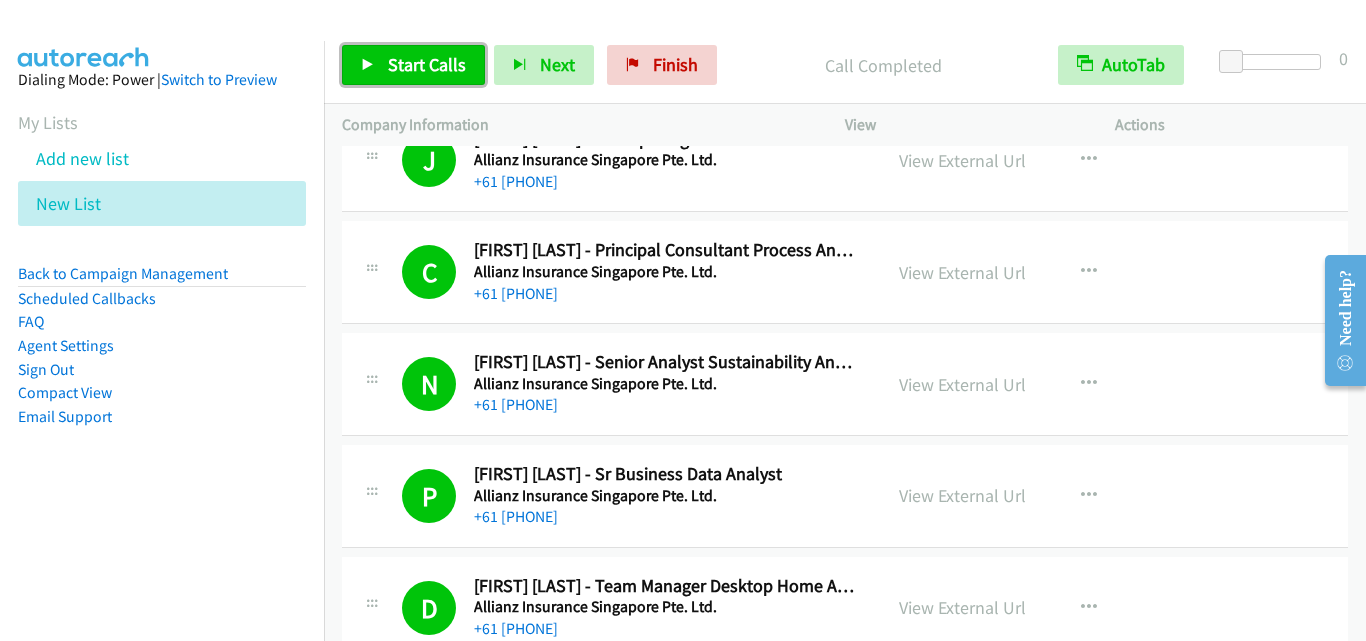 click on "Start Calls" at bounding box center [413, 65] 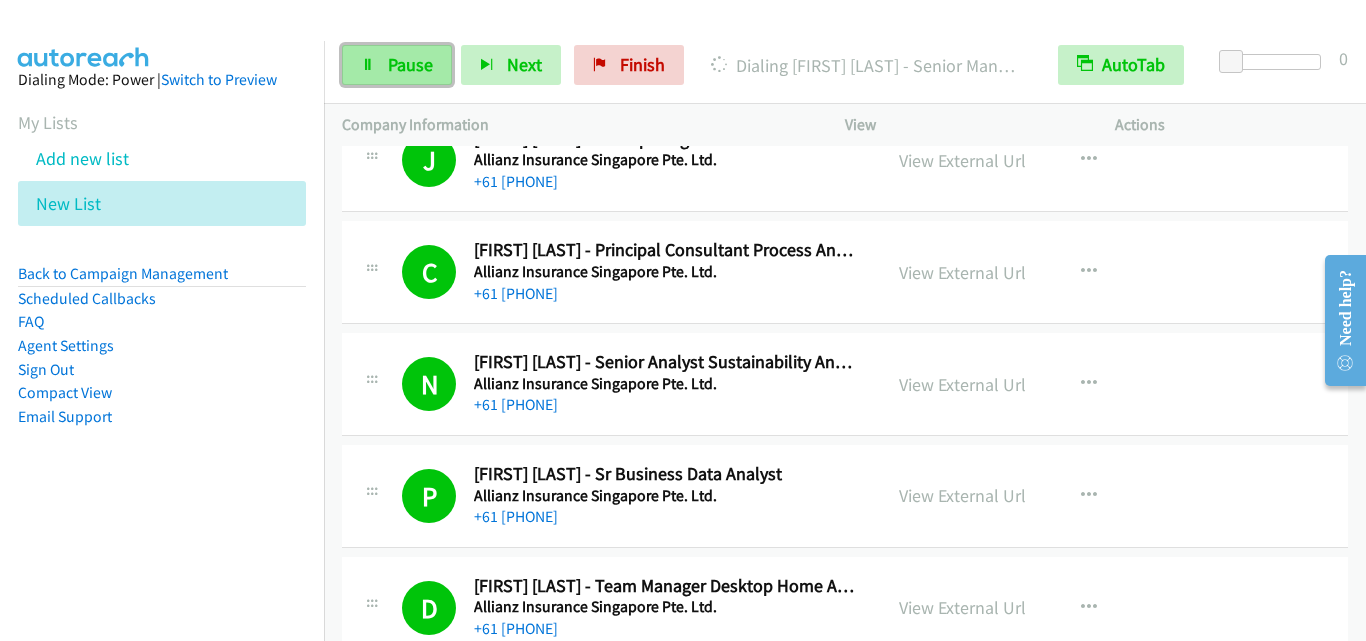 click on "Pause" at bounding box center [410, 64] 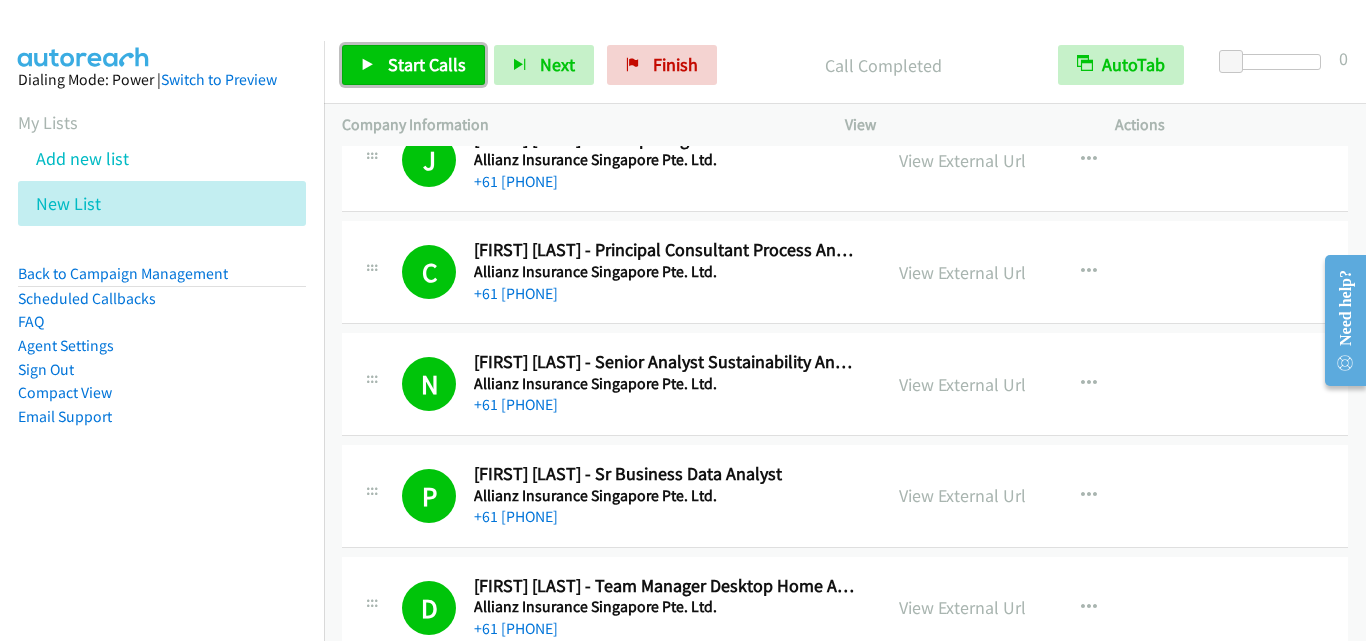 click on "Start Calls" at bounding box center (427, 64) 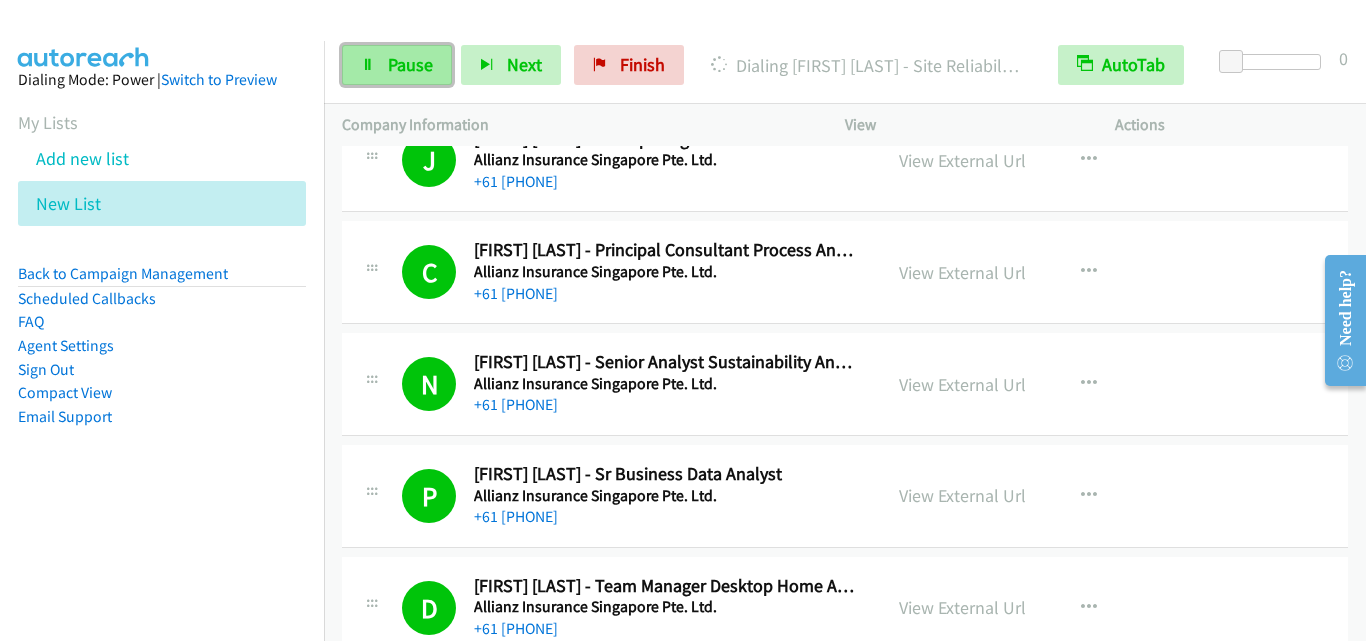 click on "Pause" at bounding box center [397, 65] 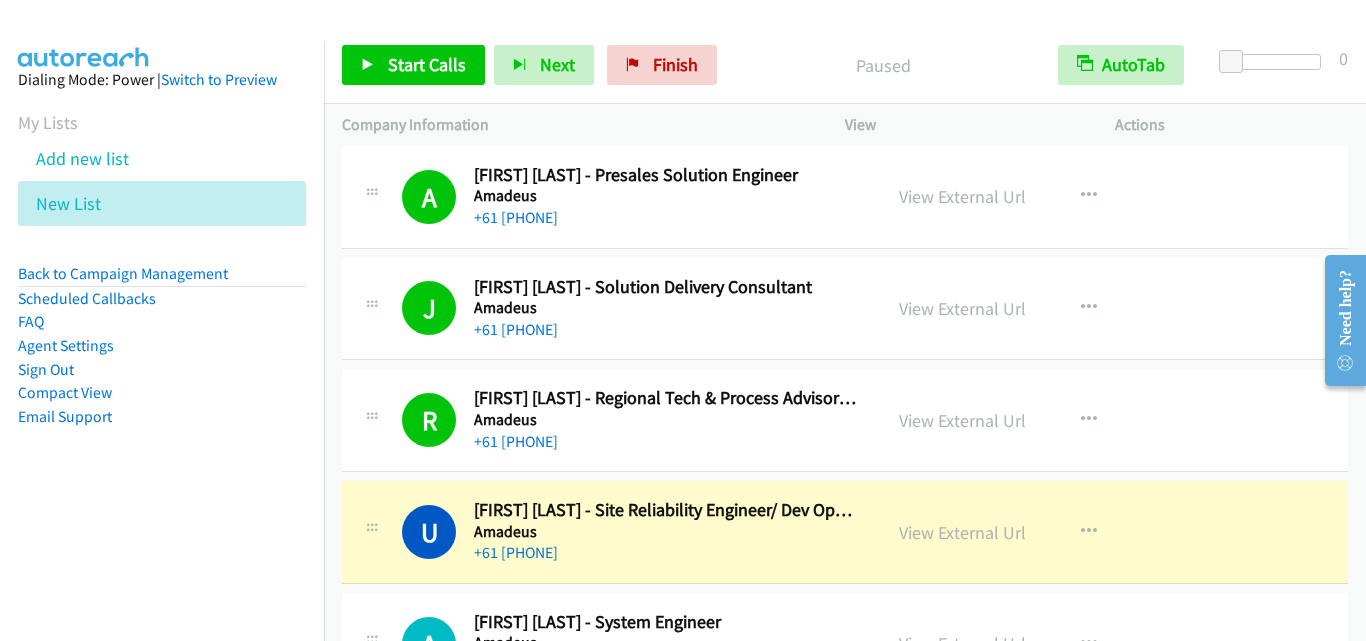 scroll, scrollTop: 1800, scrollLeft: 0, axis: vertical 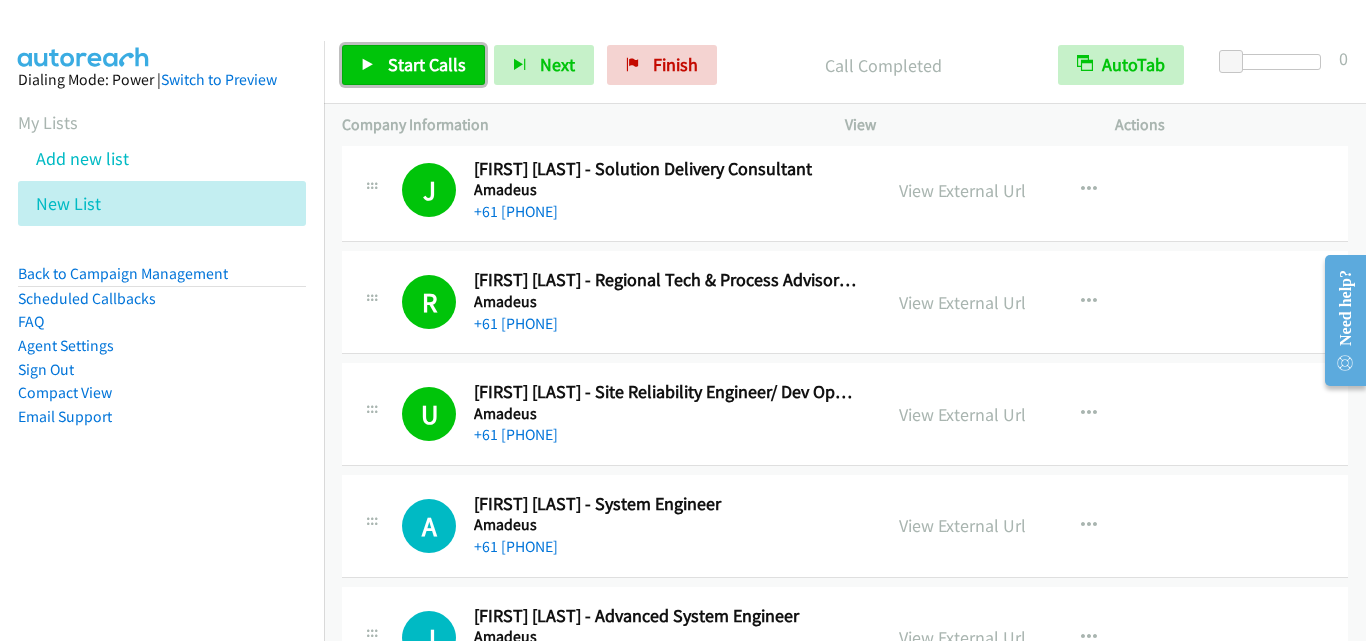 click on "Start Calls" at bounding box center (413, 65) 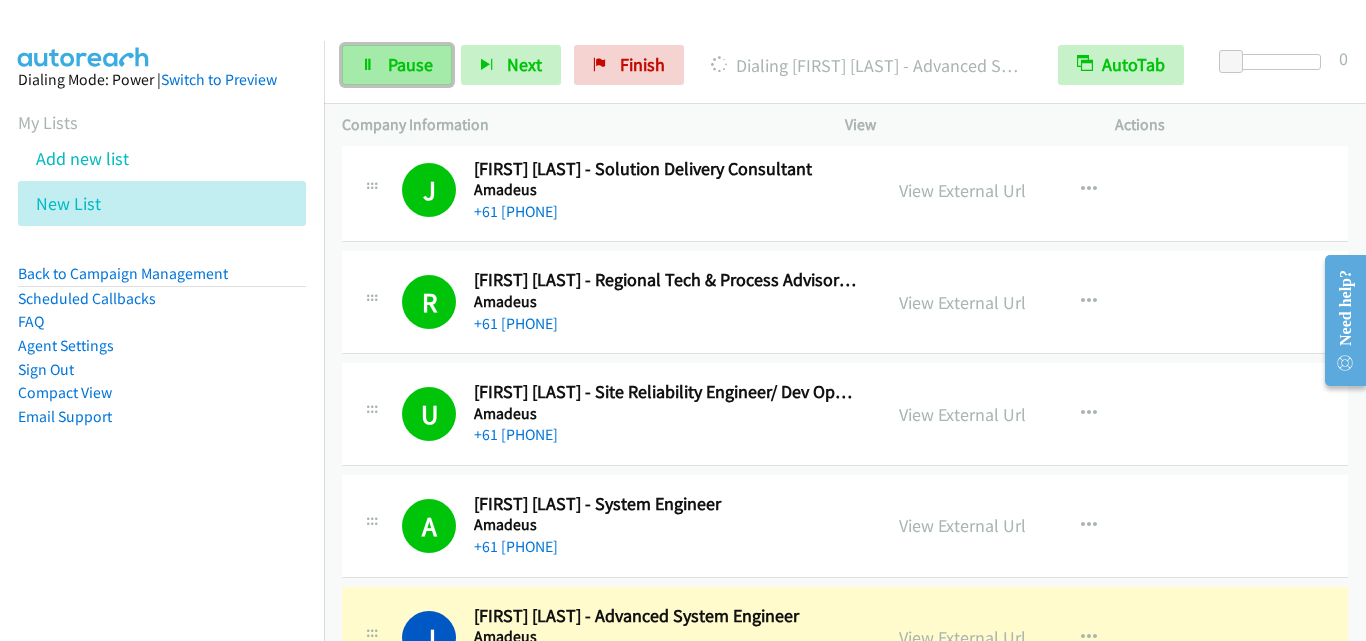 click on "Pause" at bounding box center (397, 65) 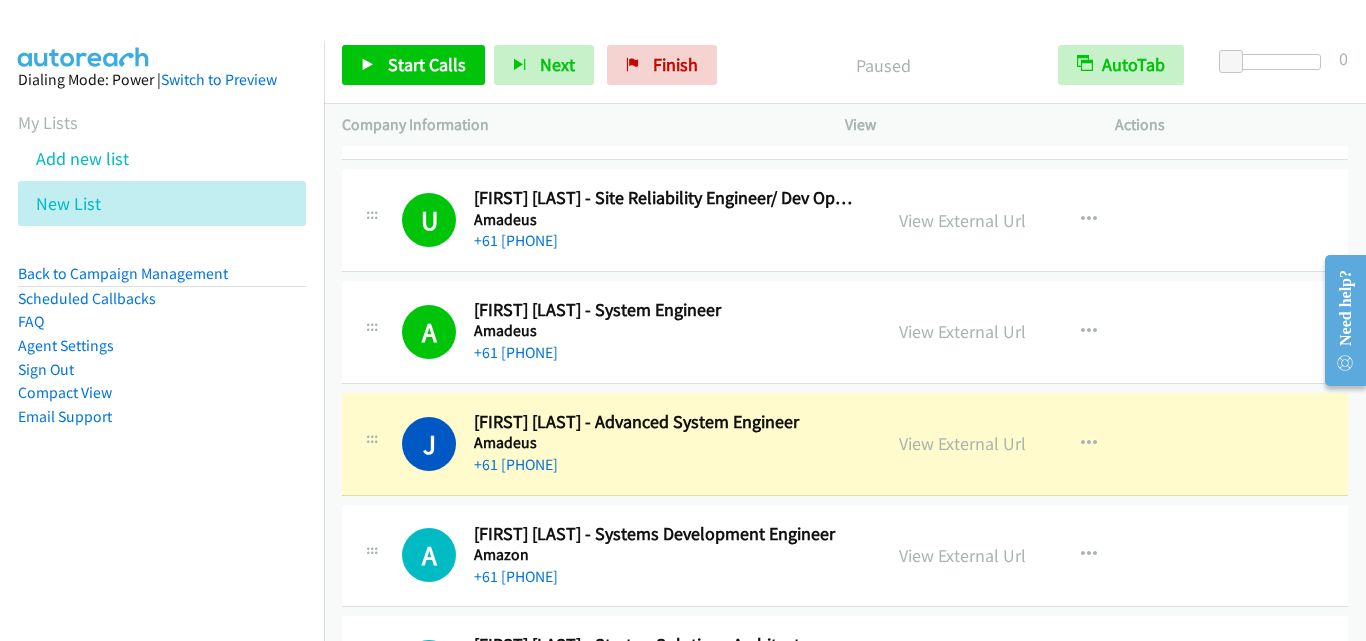 scroll, scrollTop: 2000, scrollLeft: 0, axis: vertical 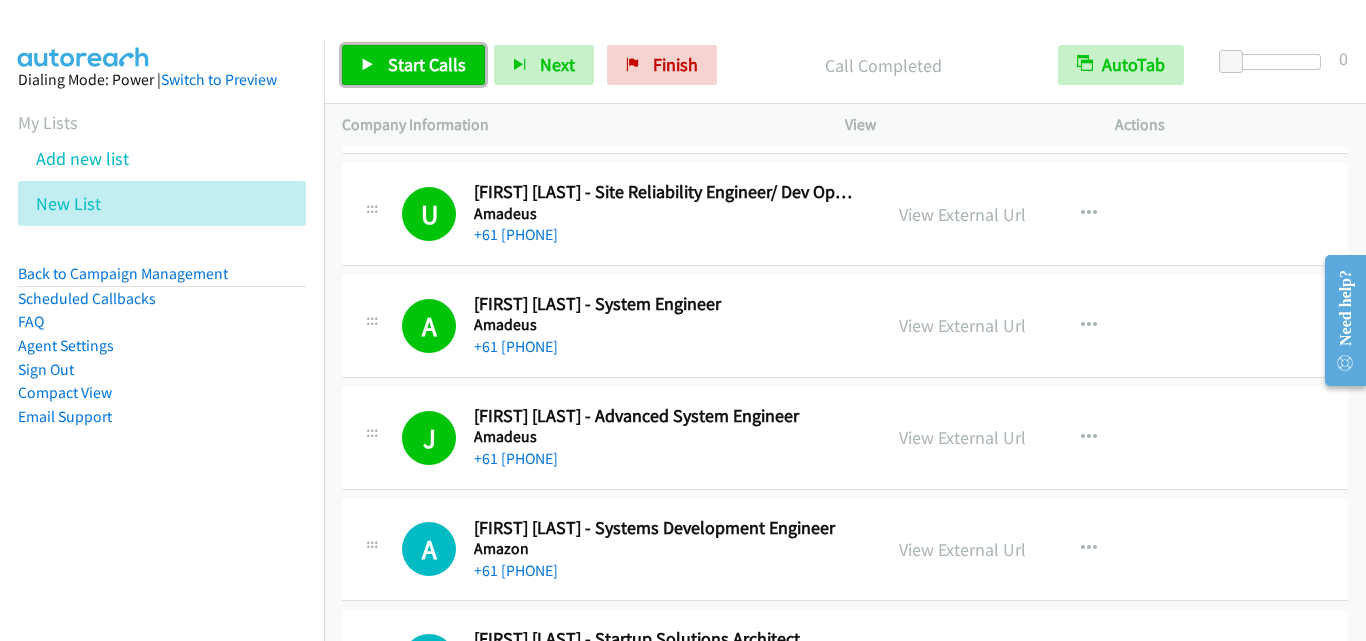 click on "Start Calls" at bounding box center (427, 64) 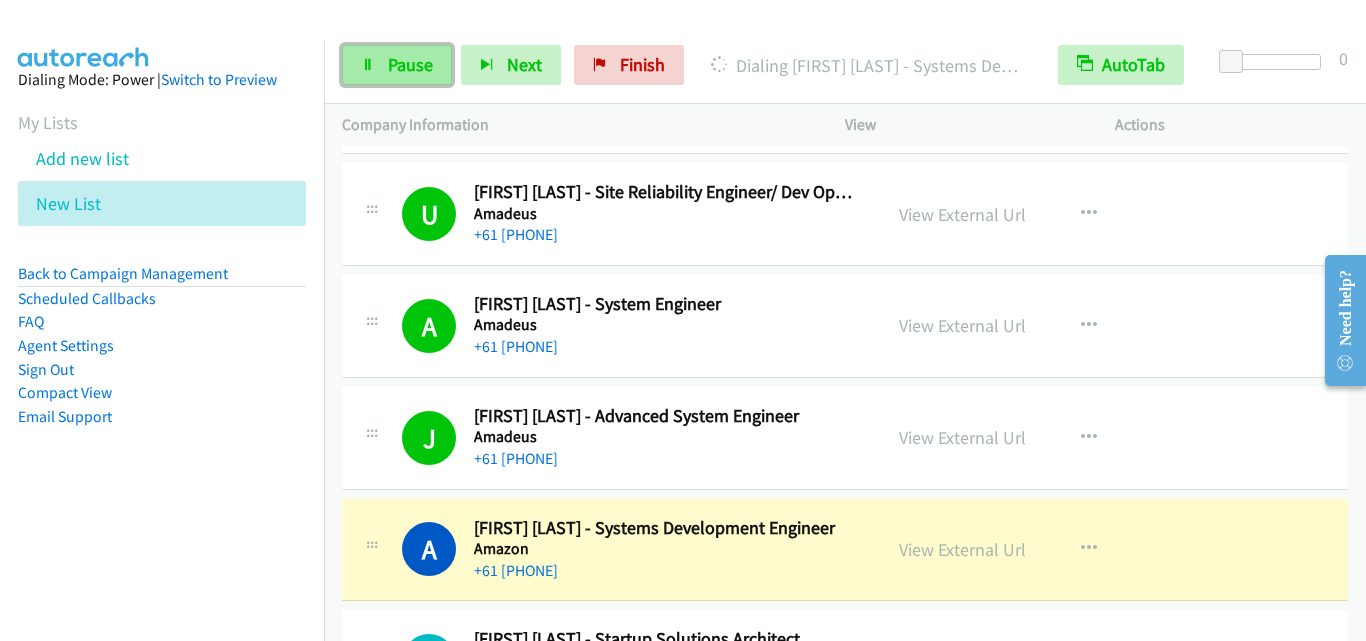 click on "Pause" at bounding box center [410, 64] 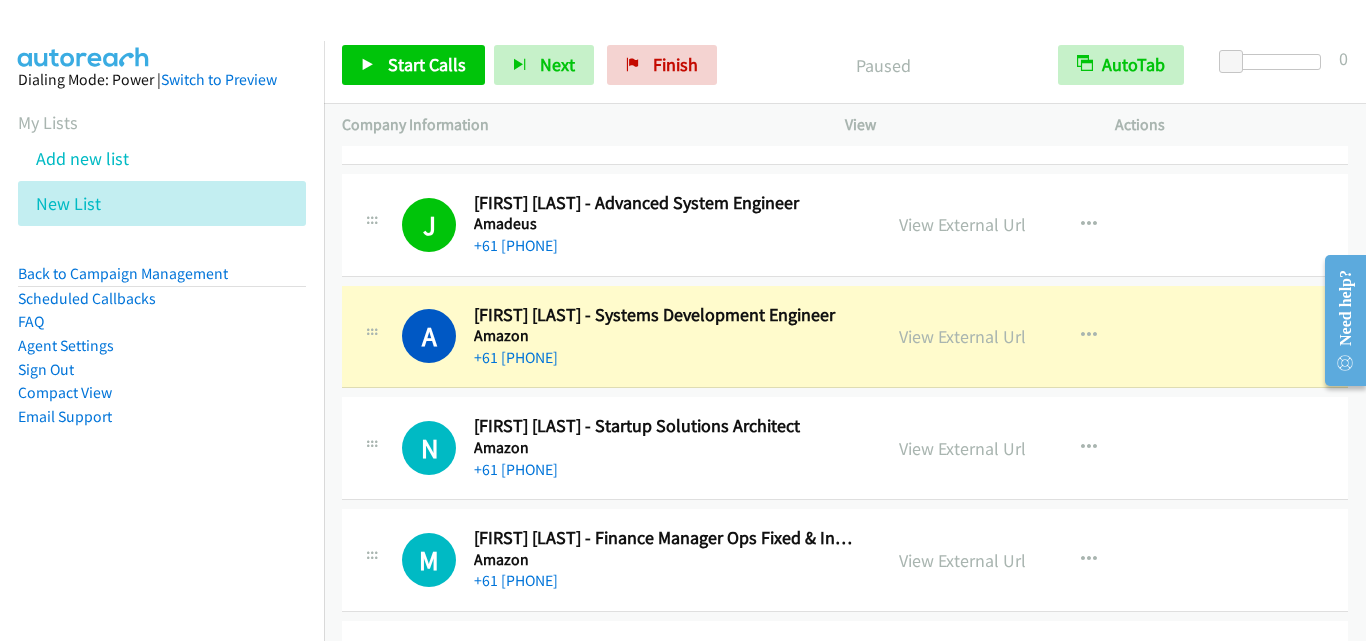 scroll, scrollTop: 2300, scrollLeft: 0, axis: vertical 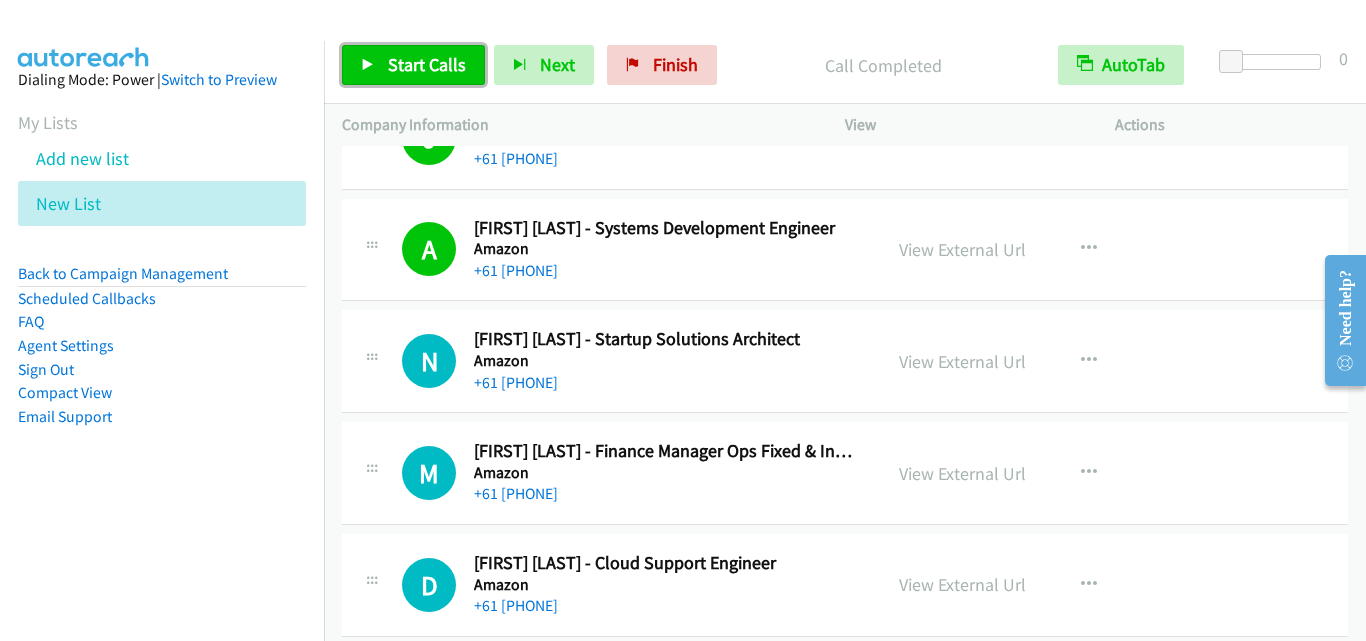click at bounding box center (368, 66) 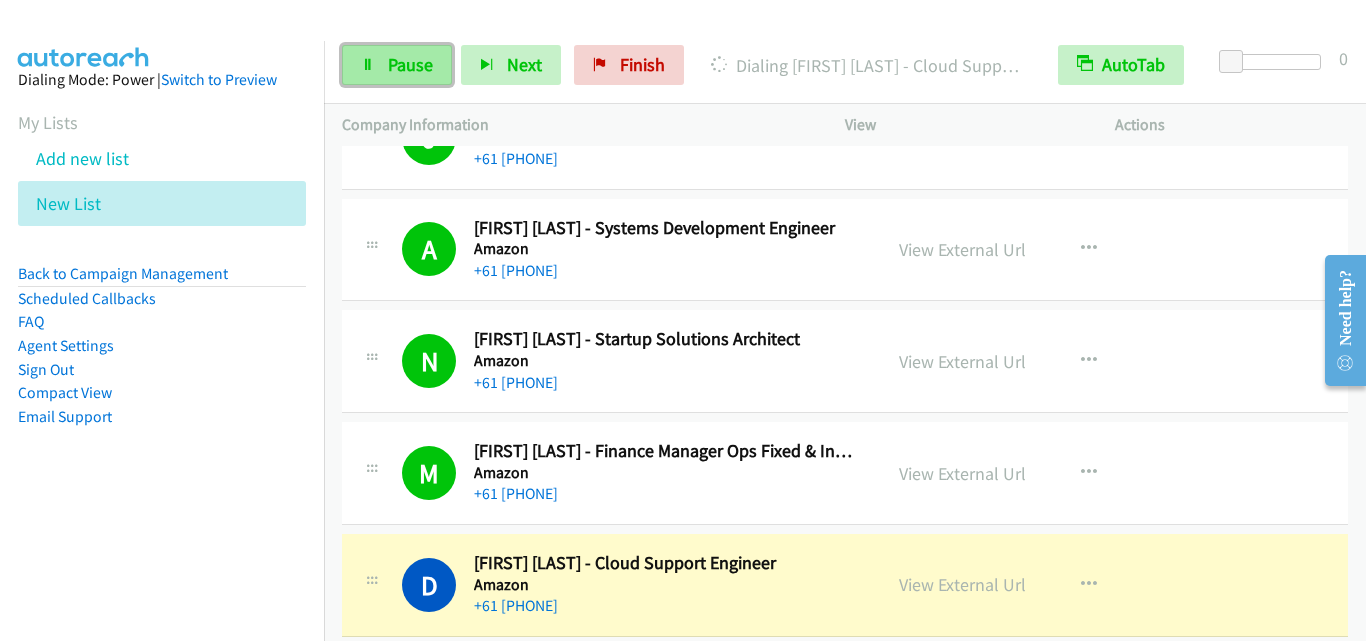 click on "Pause" at bounding box center (397, 65) 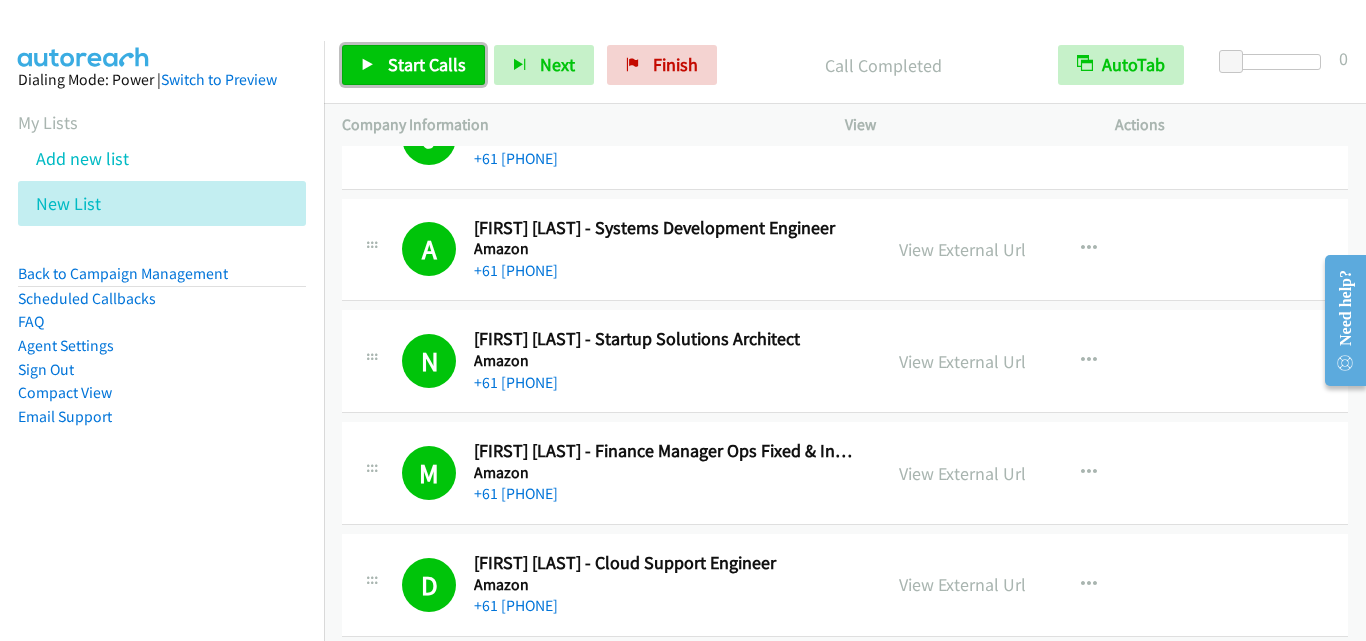 click on "Start Calls" at bounding box center [413, 65] 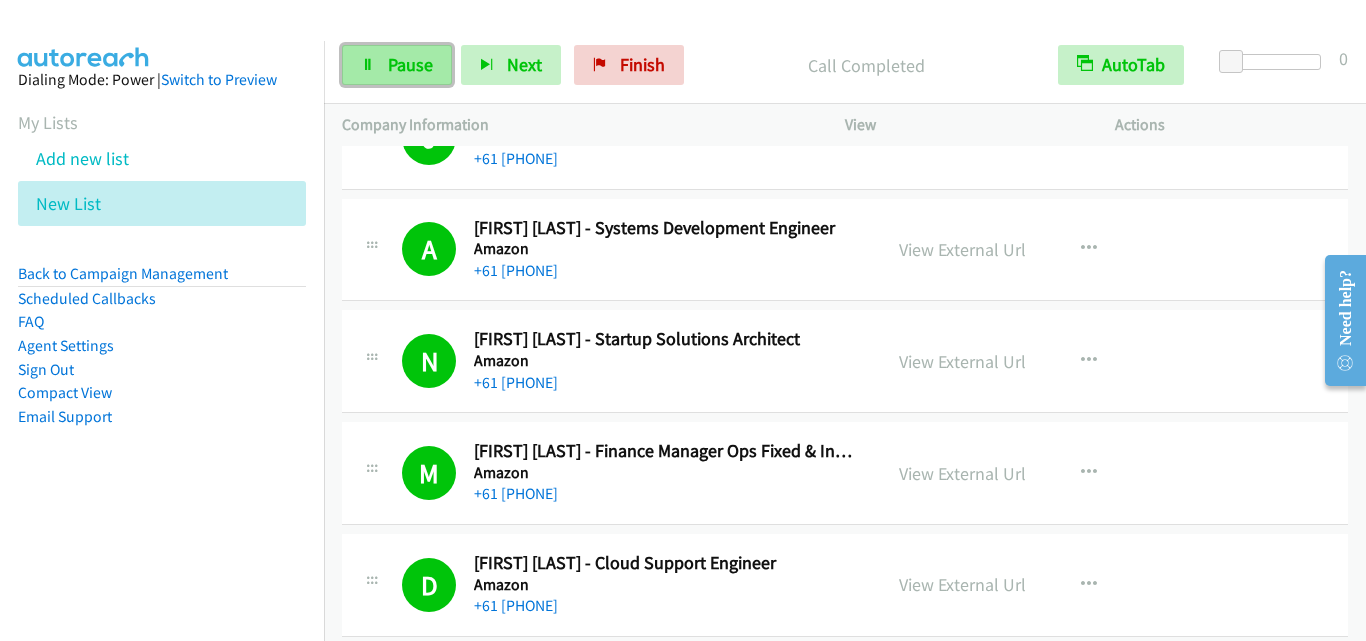 click on "Pause" at bounding box center (410, 64) 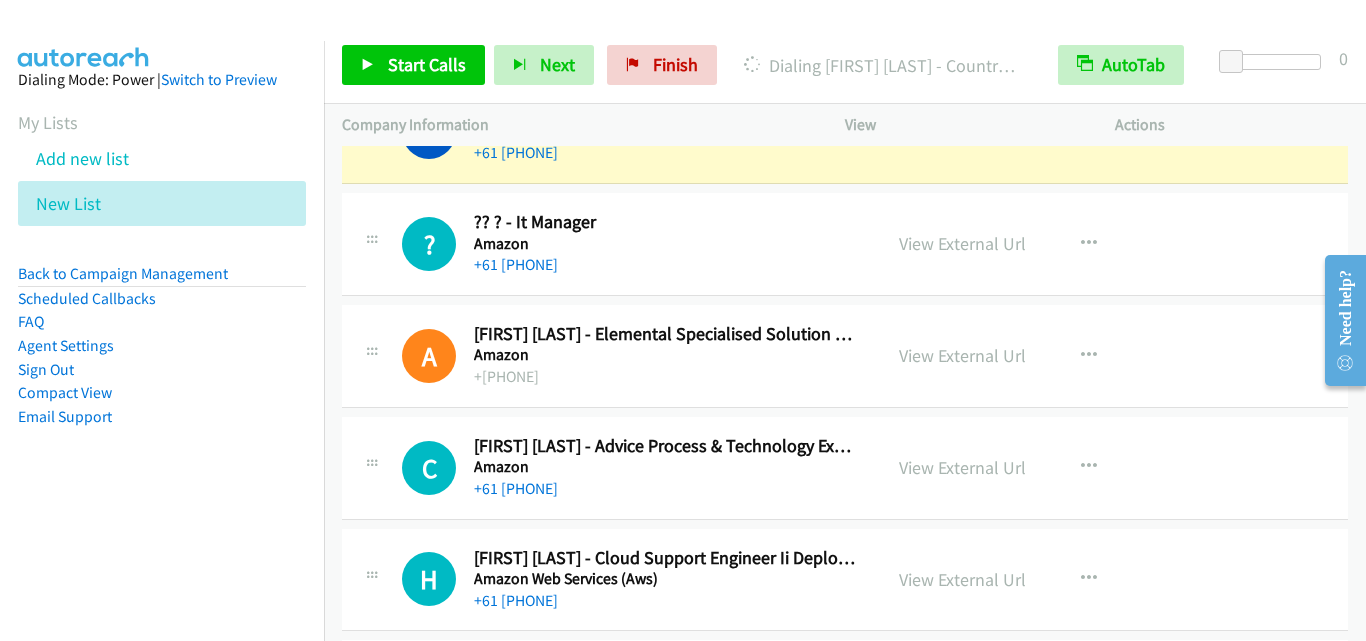 scroll, scrollTop: 3000, scrollLeft: 0, axis: vertical 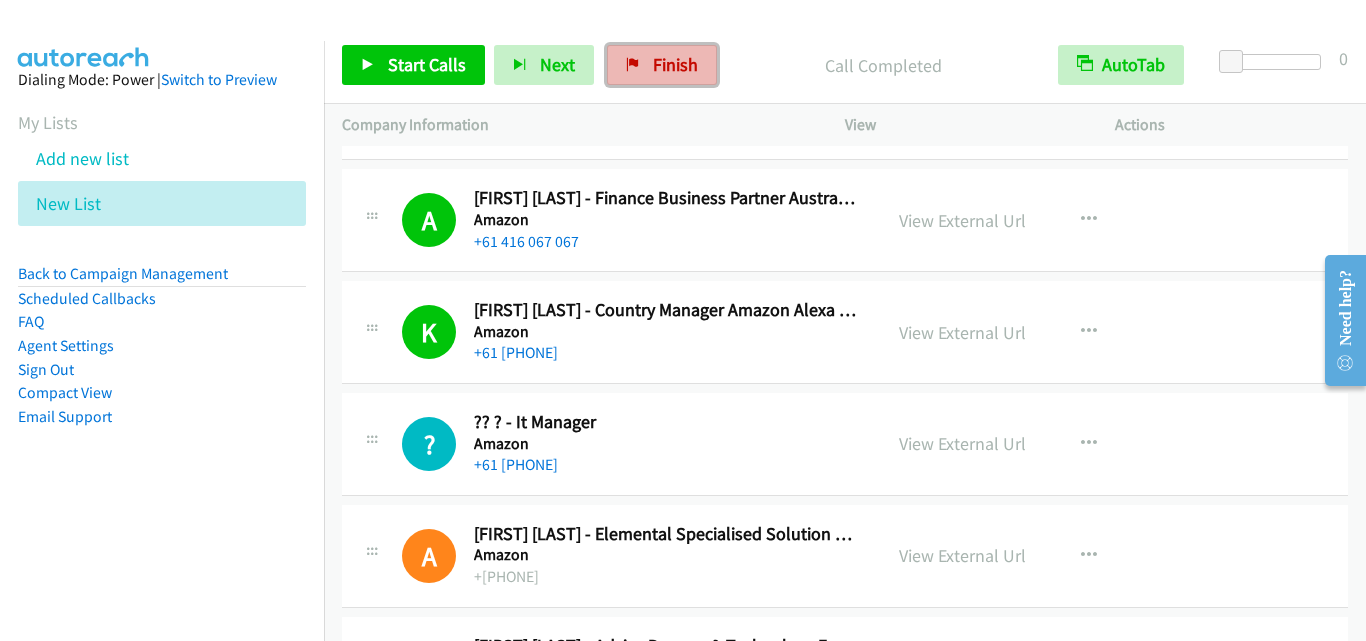 click on "Finish" at bounding box center (675, 64) 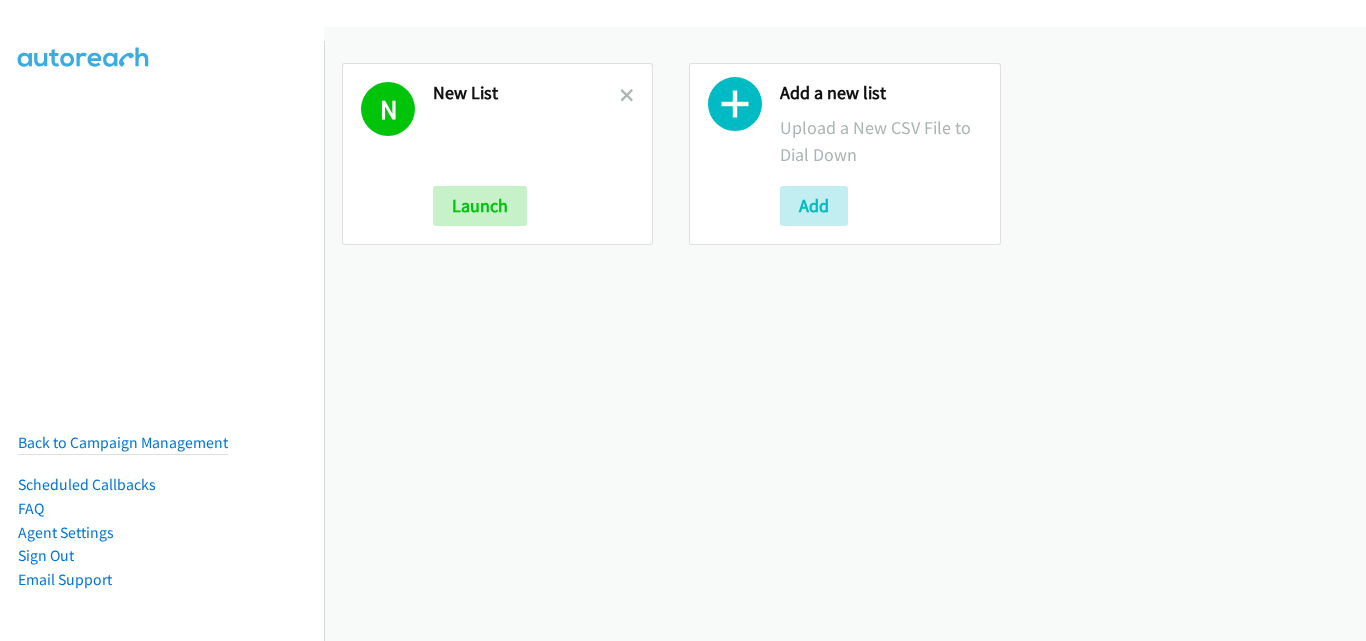 scroll, scrollTop: 0, scrollLeft: 0, axis: both 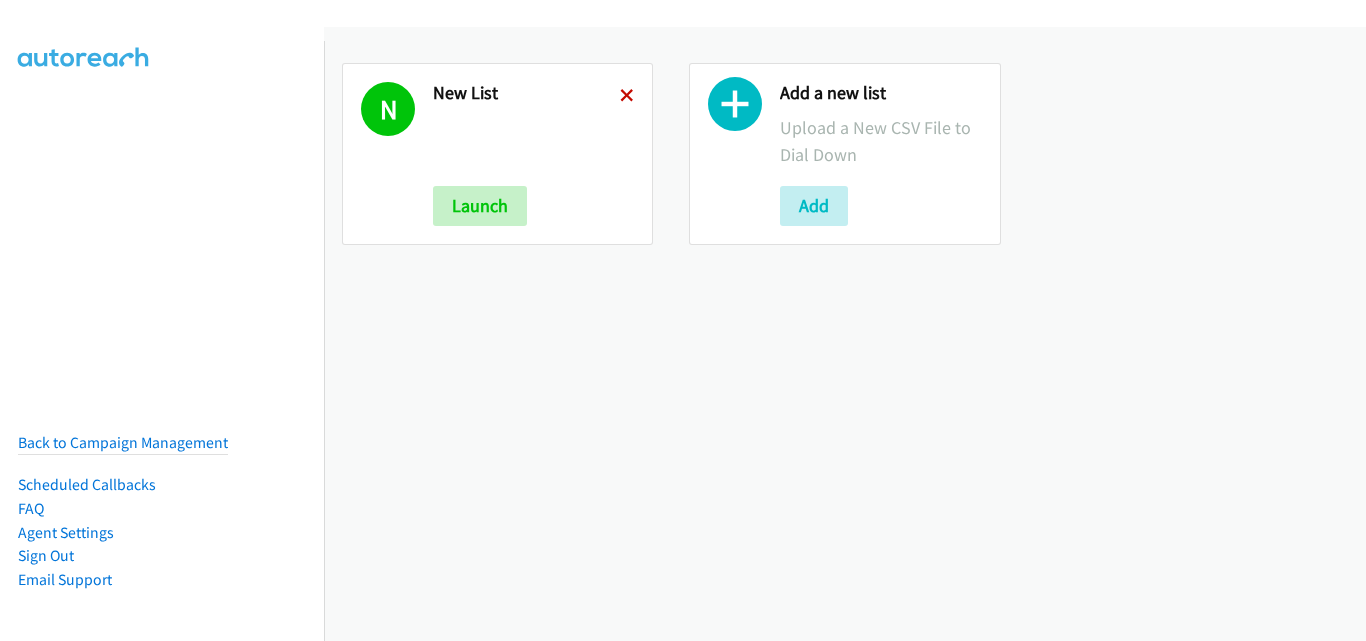 click at bounding box center [627, 97] 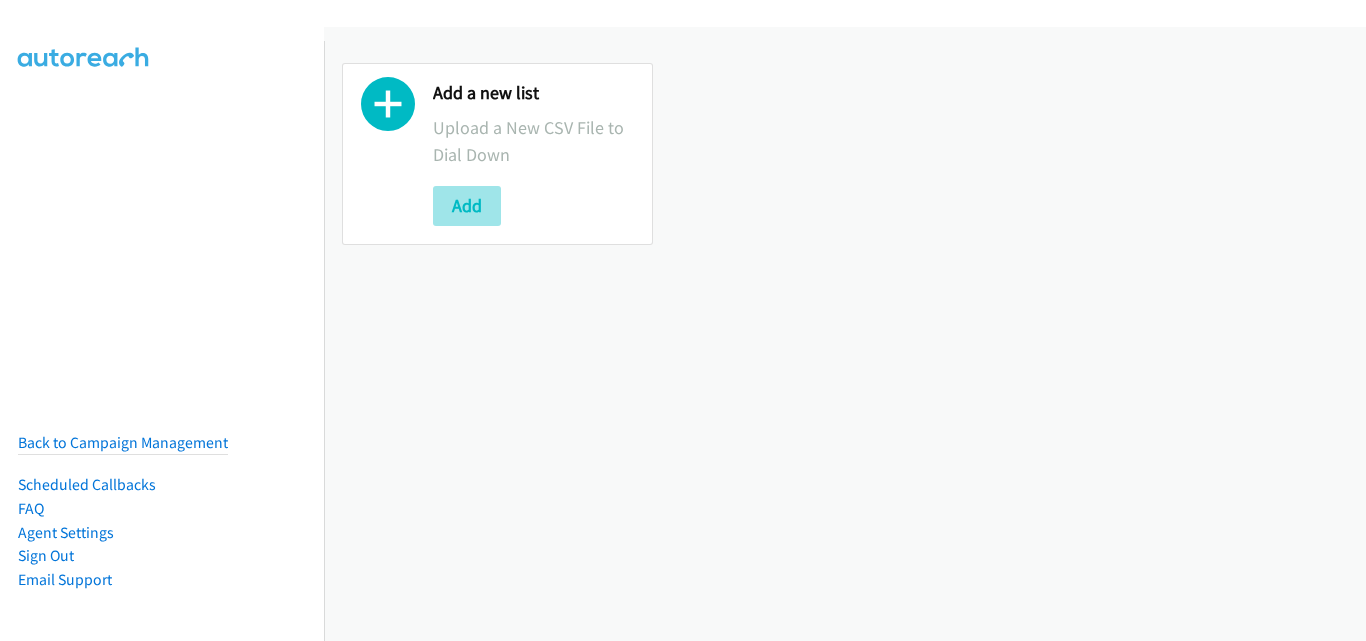 scroll, scrollTop: 0, scrollLeft: 0, axis: both 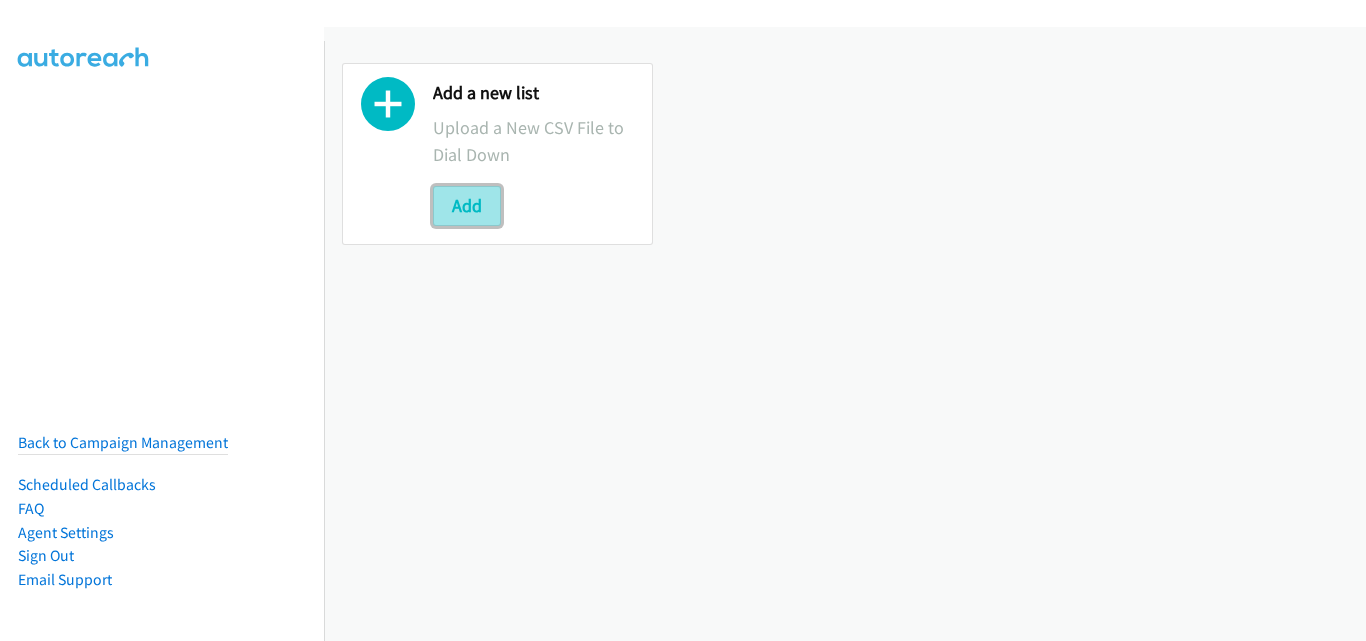 click on "Add" at bounding box center [467, 206] 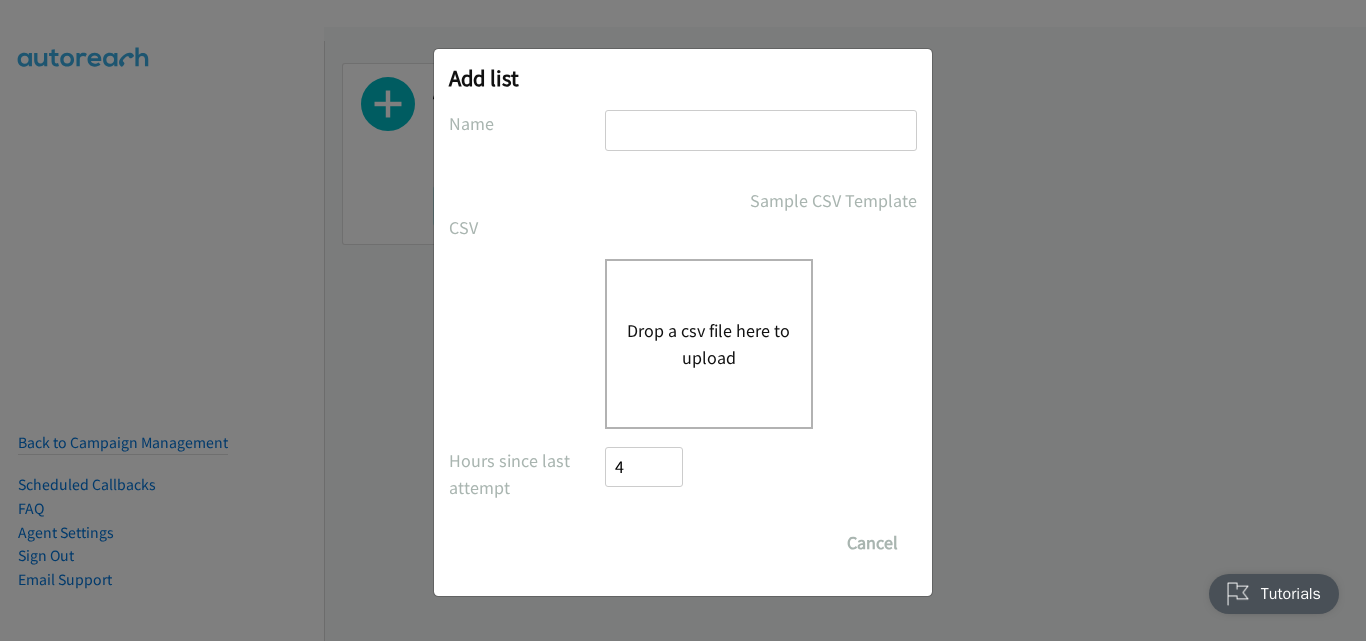 scroll, scrollTop: 0, scrollLeft: 0, axis: both 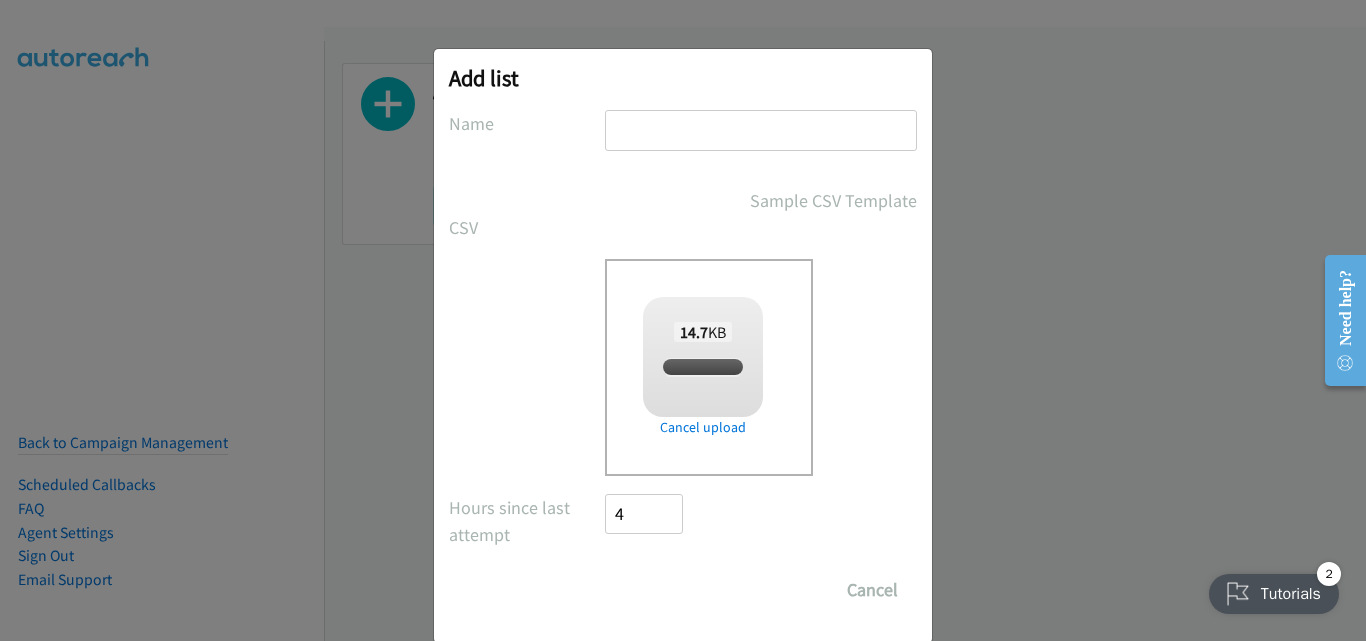checkbox on "true" 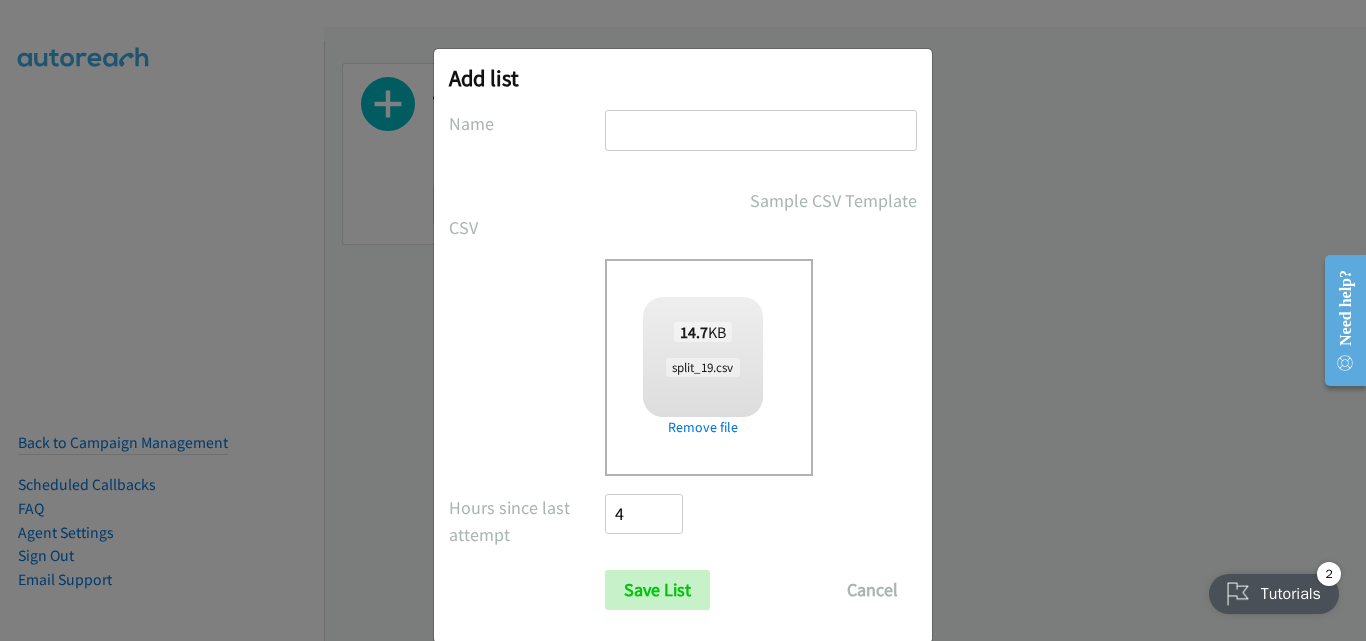 type on "New List" 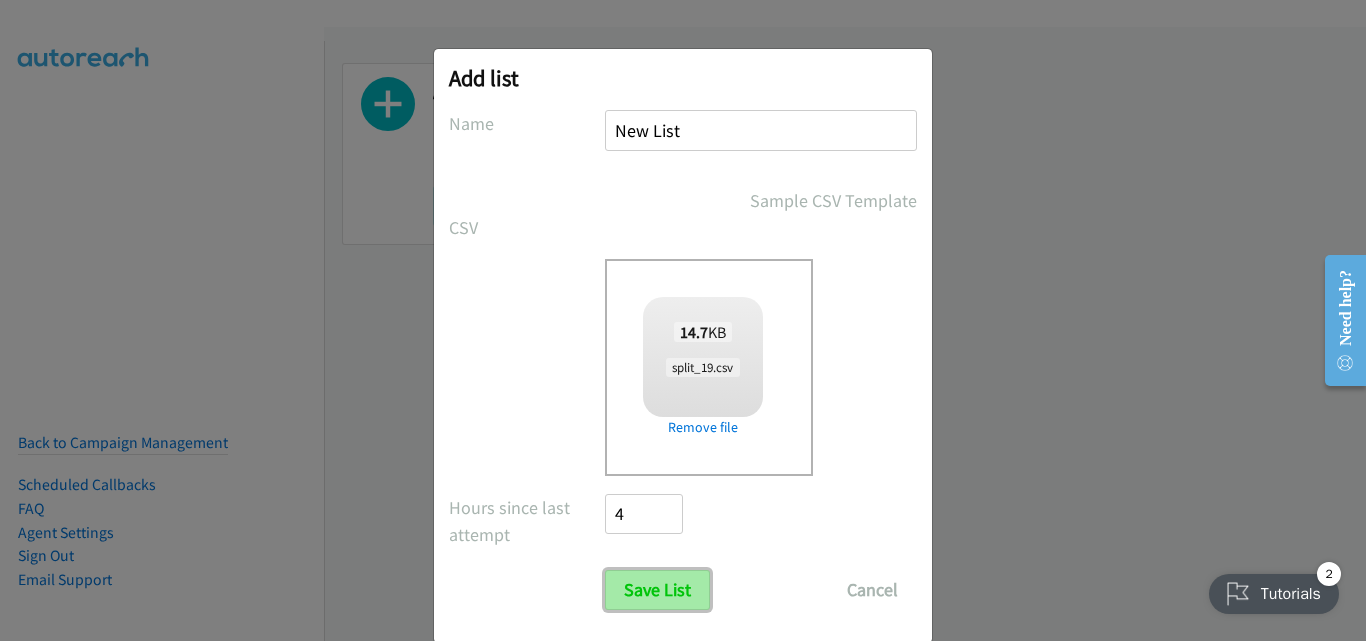 click on "Save List" at bounding box center (657, 590) 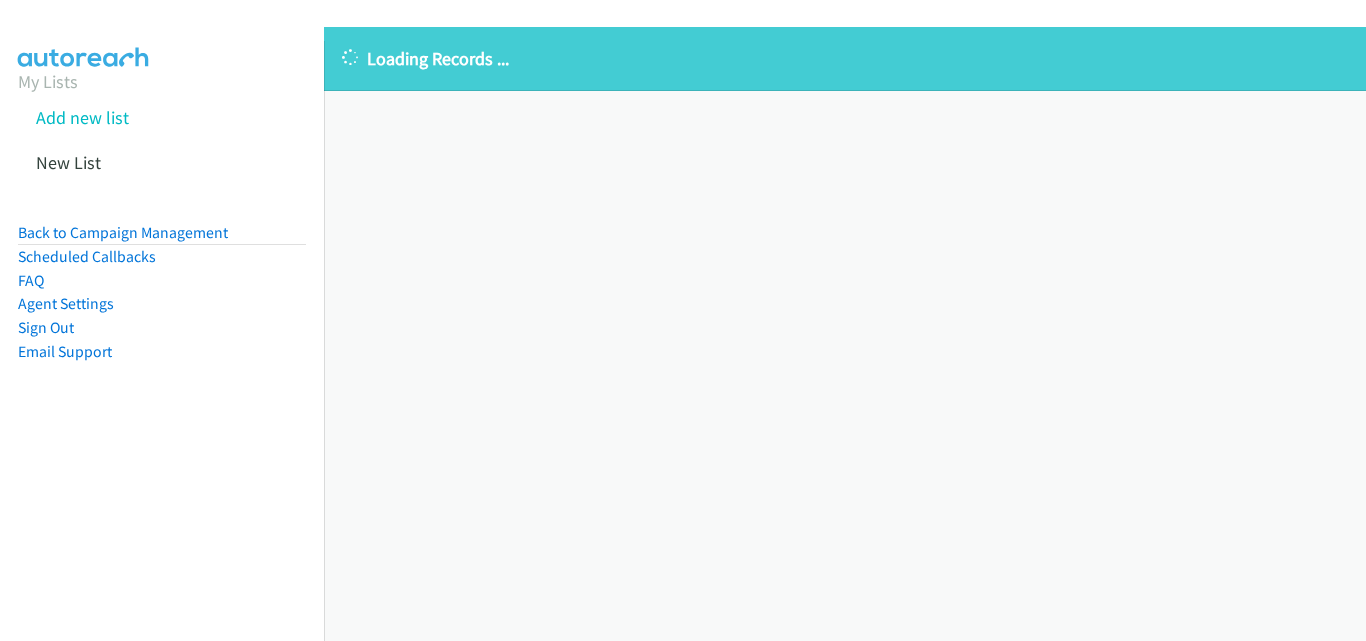 scroll, scrollTop: 0, scrollLeft: 0, axis: both 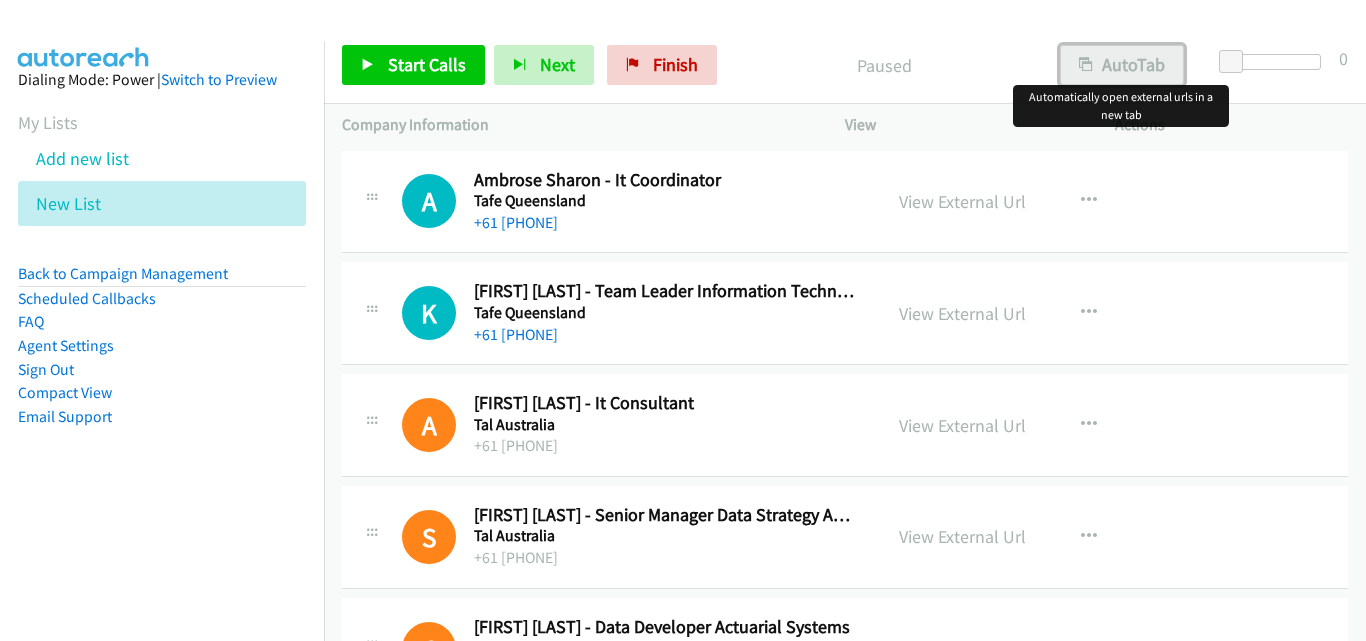 click on "AutoTab" at bounding box center [1122, 65] 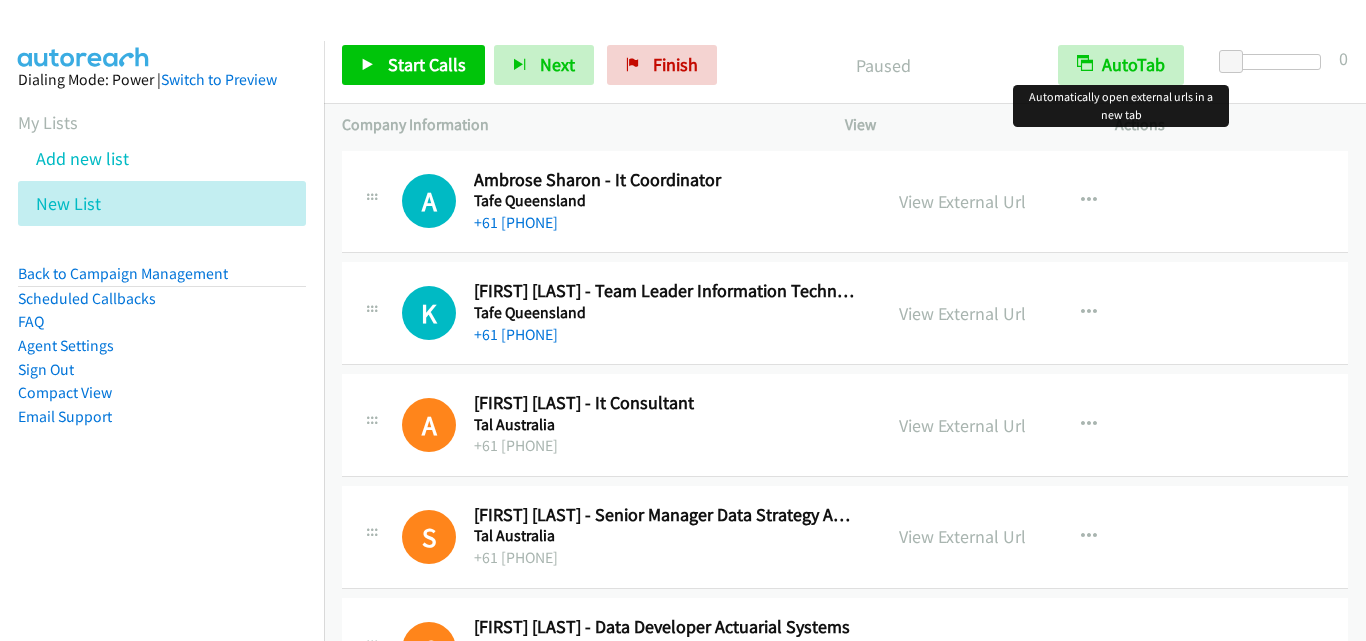 scroll, scrollTop: 0, scrollLeft: 0, axis: both 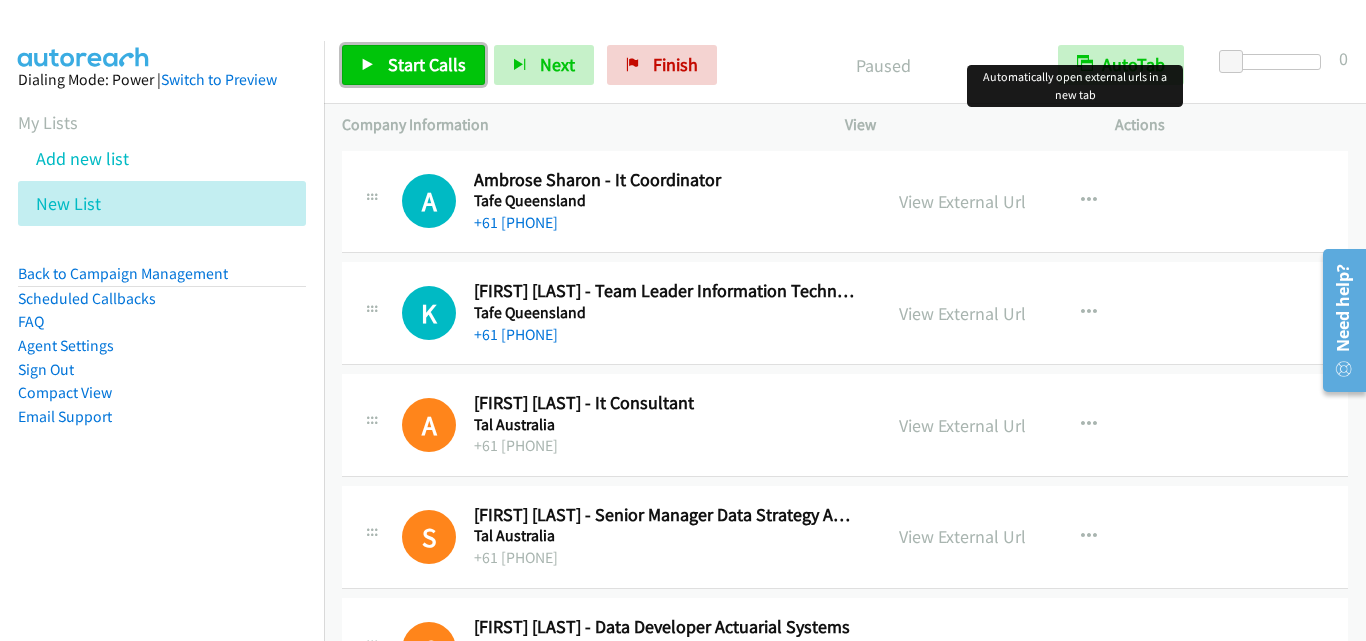 click on "Start Calls" at bounding box center [427, 64] 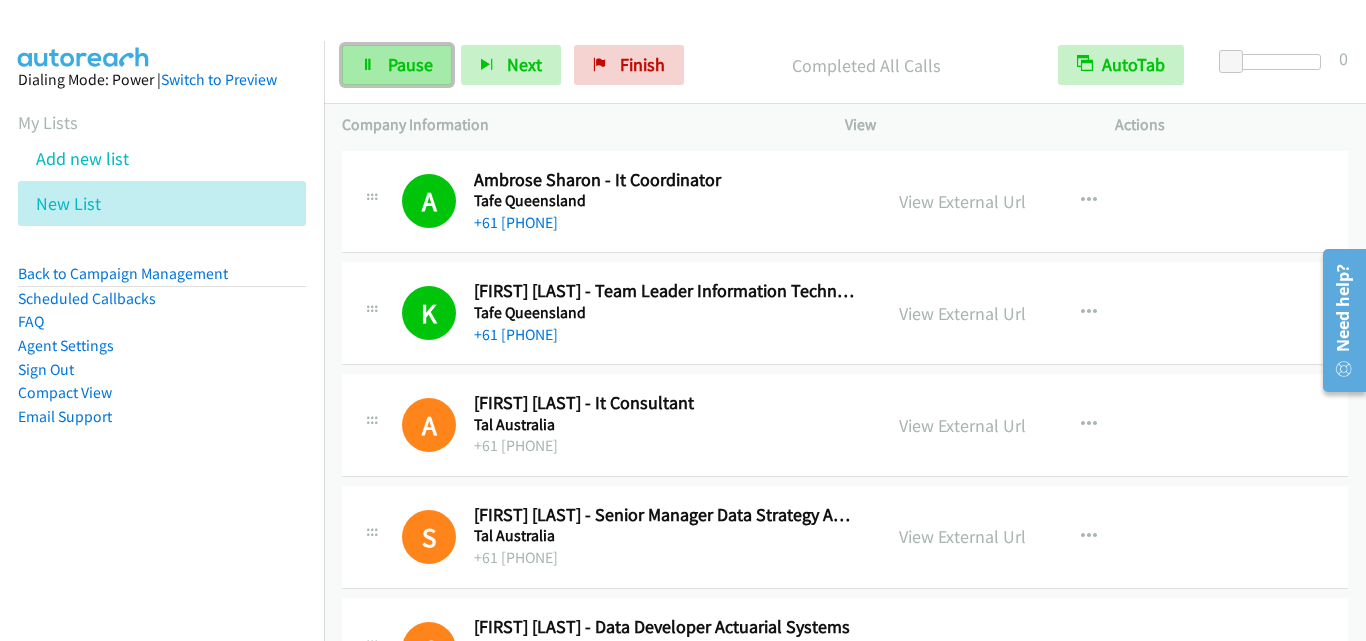 click on "Pause" at bounding box center [410, 64] 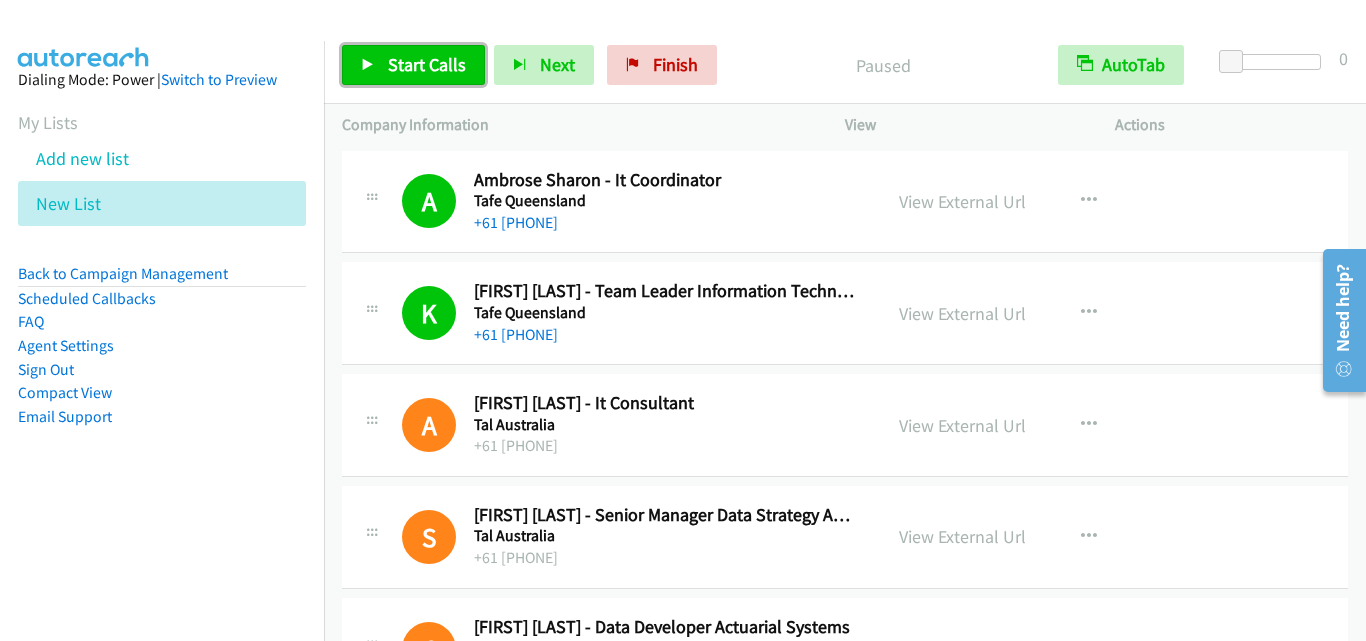 click on "Start Calls" at bounding box center [427, 64] 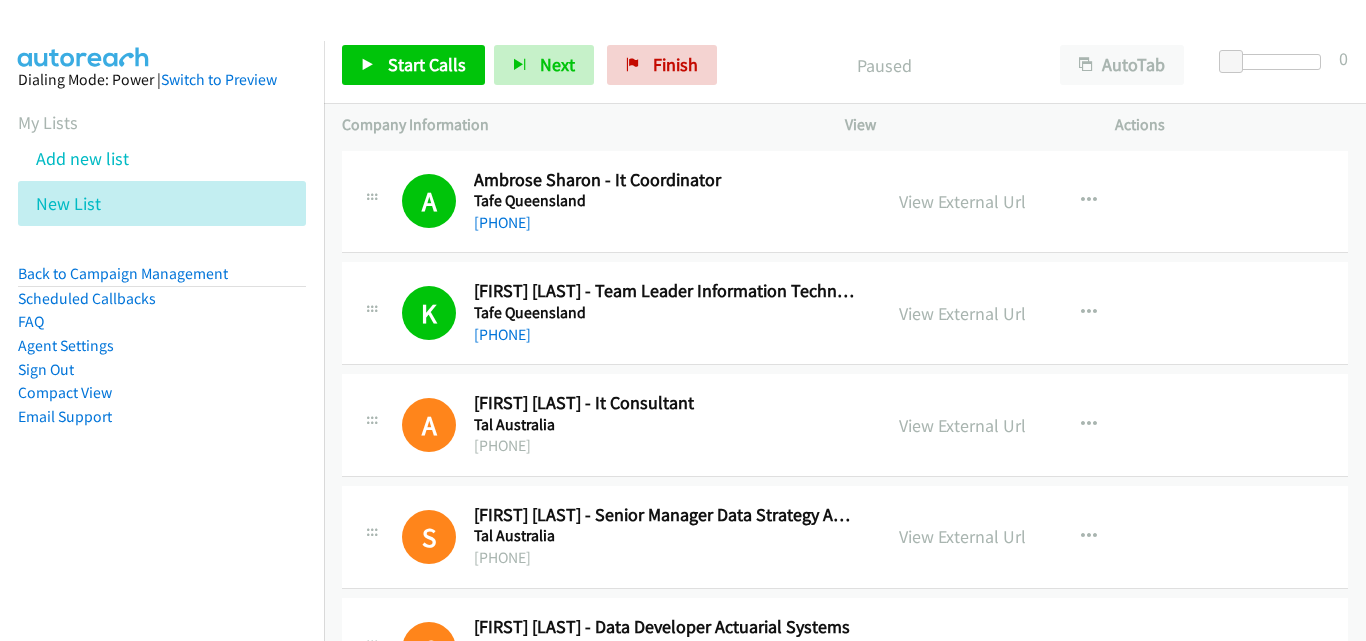 scroll, scrollTop: 0, scrollLeft: 0, axis: both 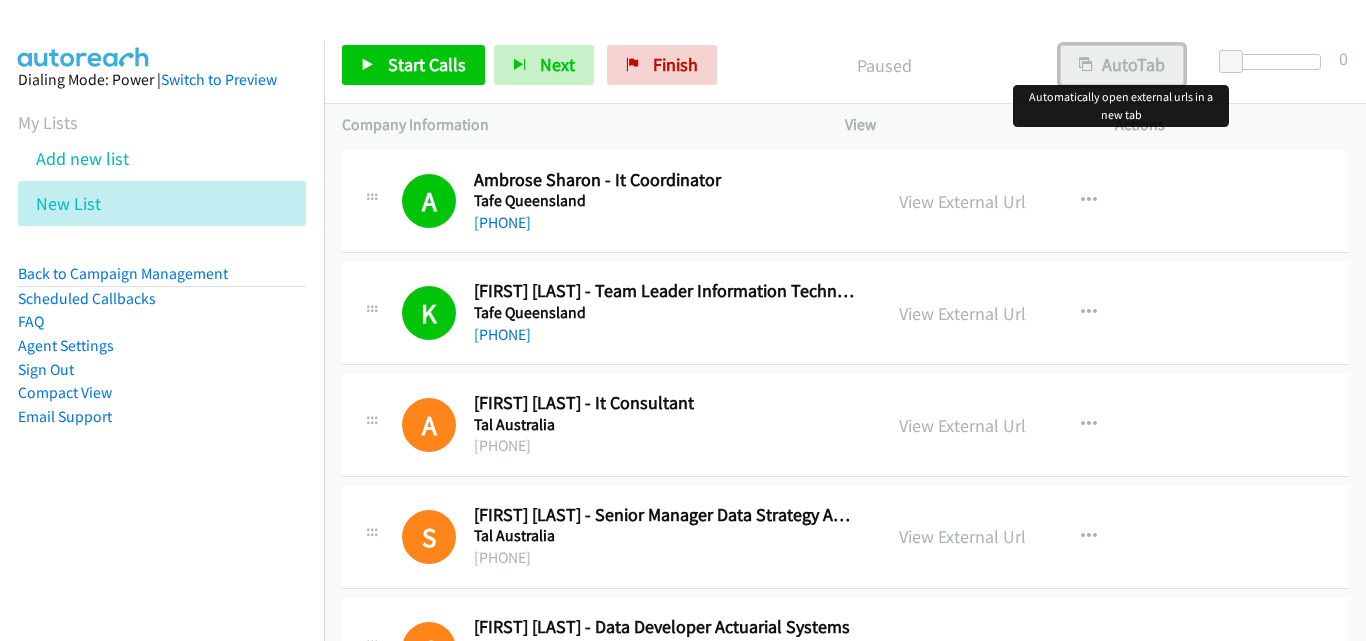 click on "AutoTab" at bounding box center [1122, 65] 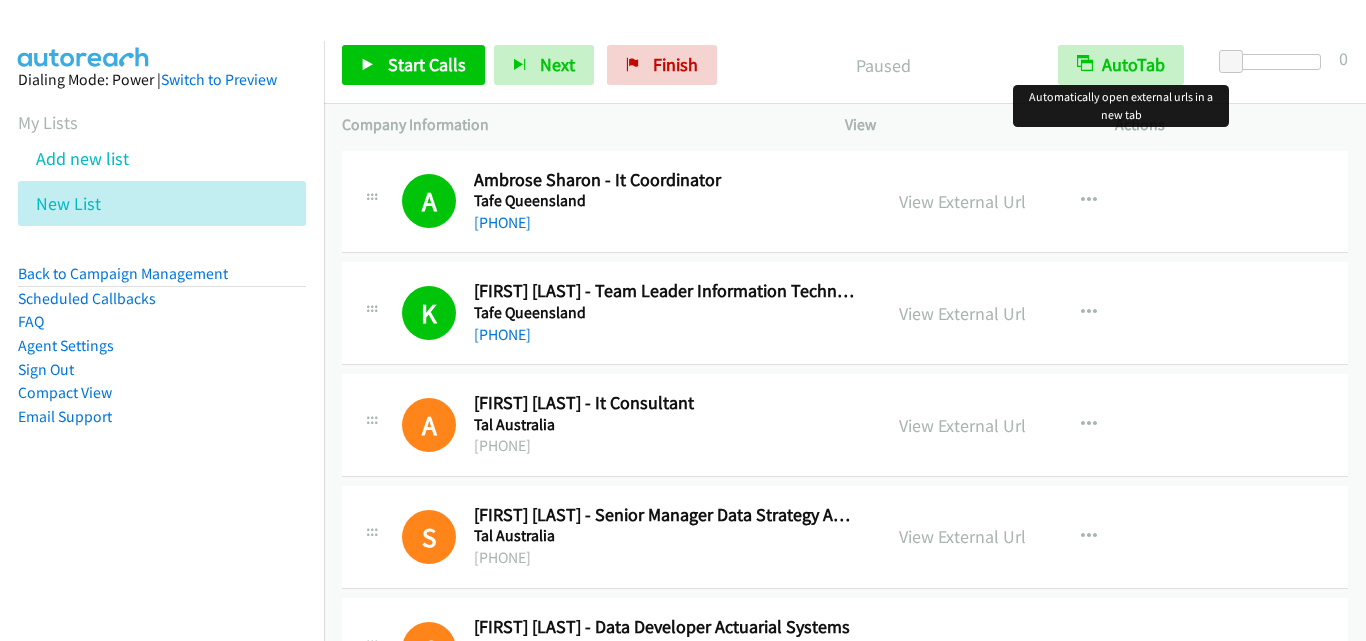scroll, scrollTop: 0, scrollLeft: 0, axis: both 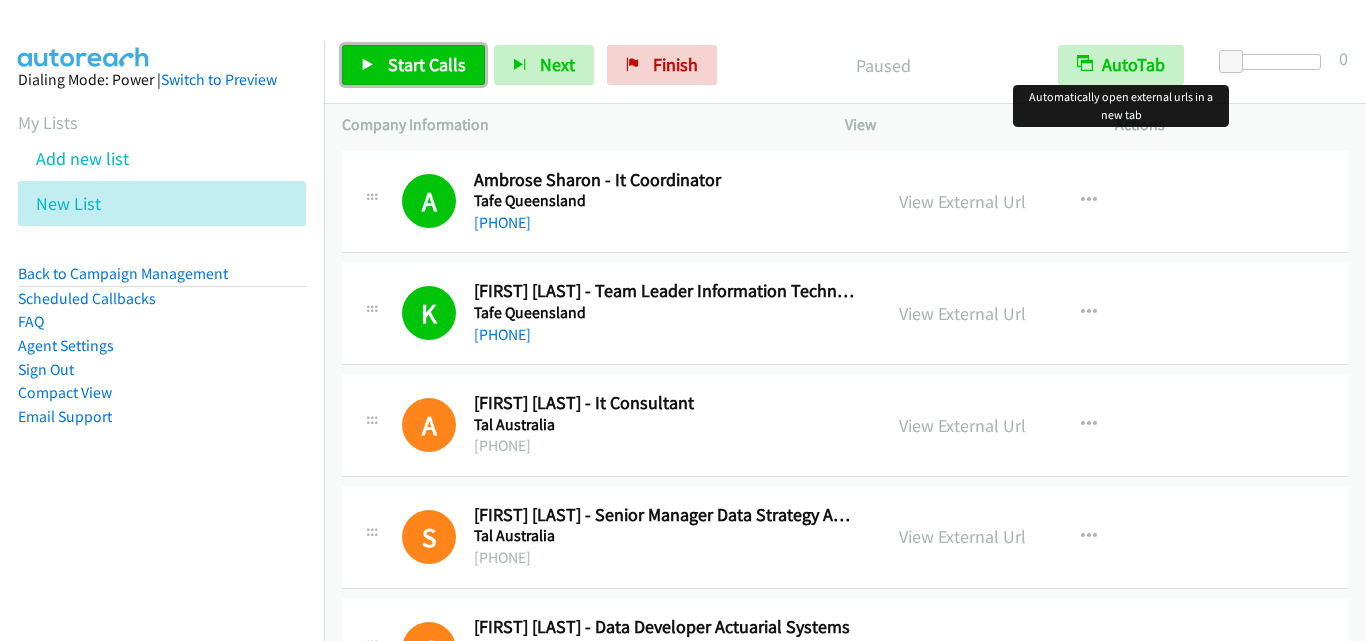 click on "Start Calls" at bounding box center [413, 65] 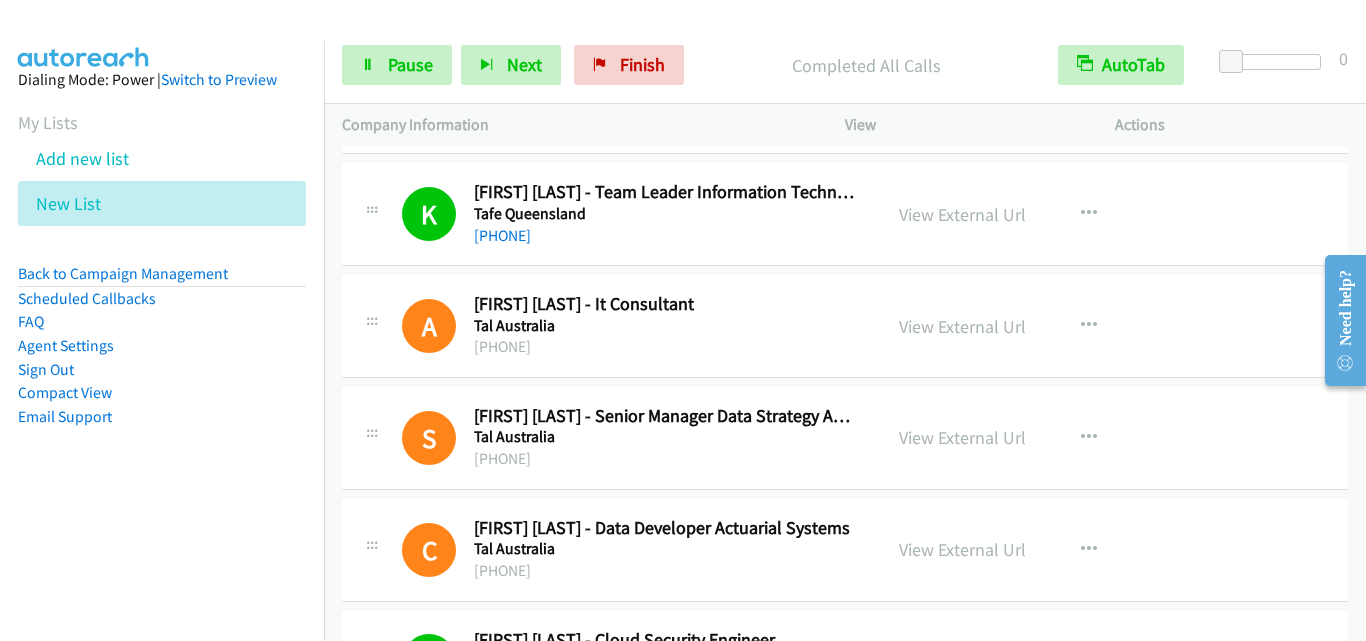 scroll, scrollTop: 100, scrollLeft: 0, axis: vertical 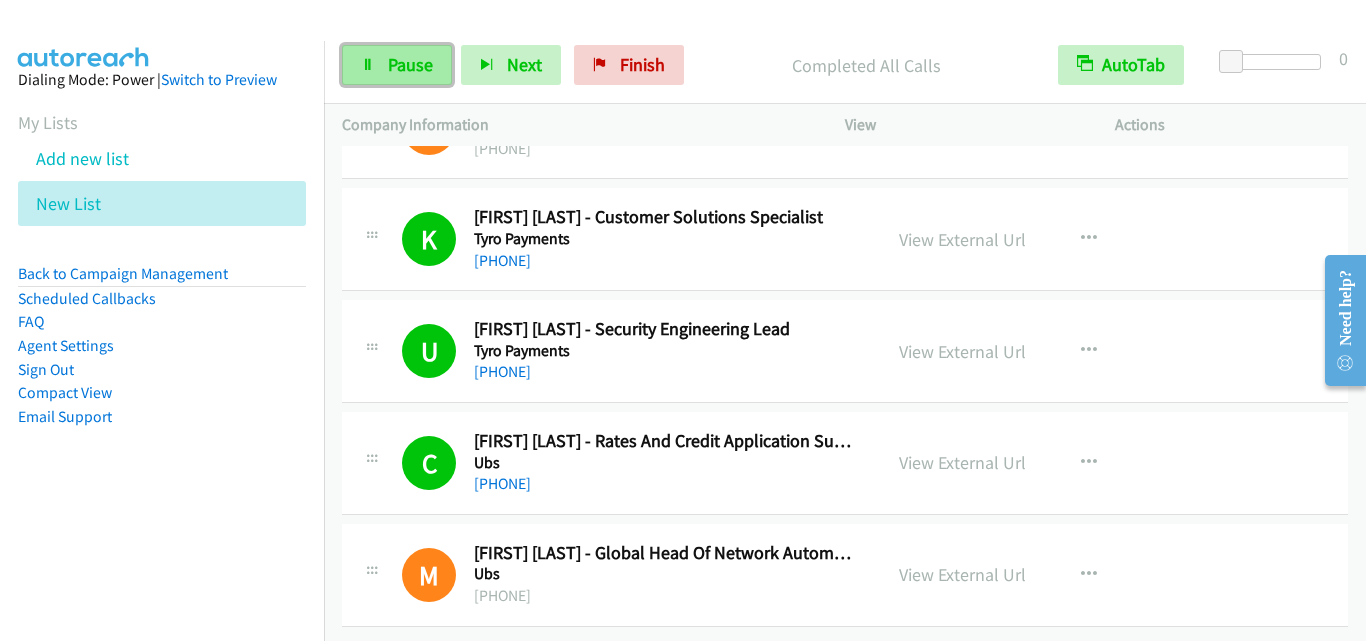 click on "Pause" at bounding box center [410, 64] 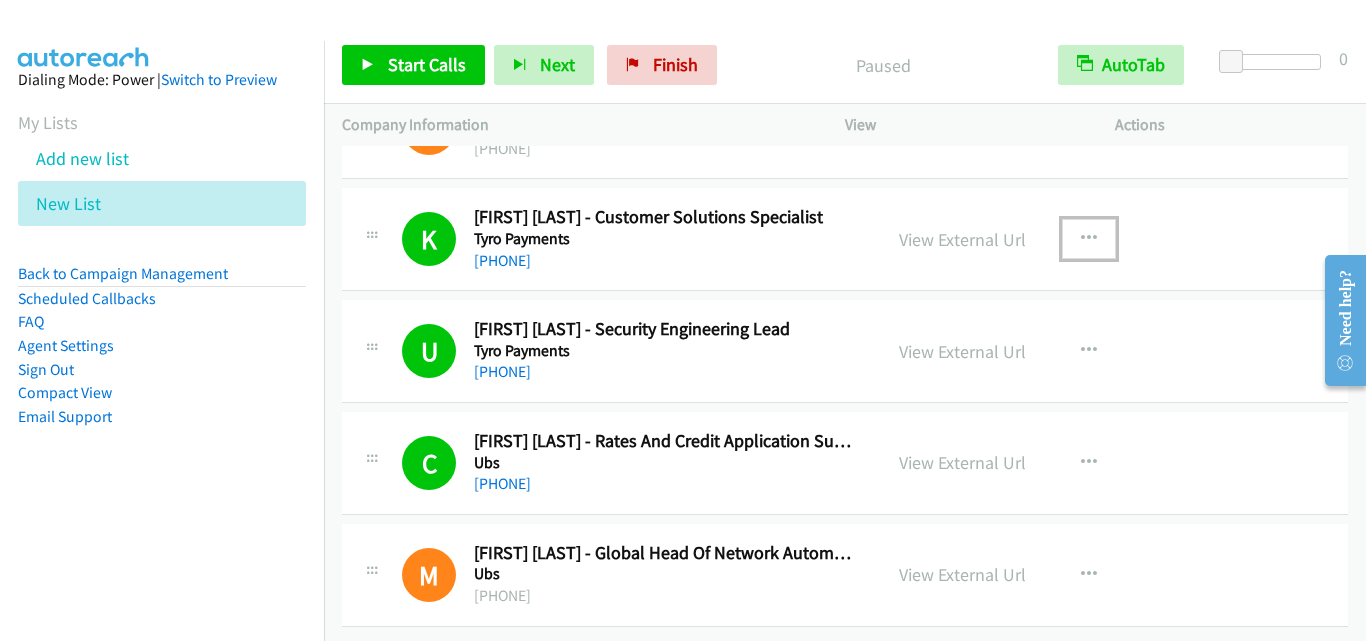 click at bounding box center [1089, 239] 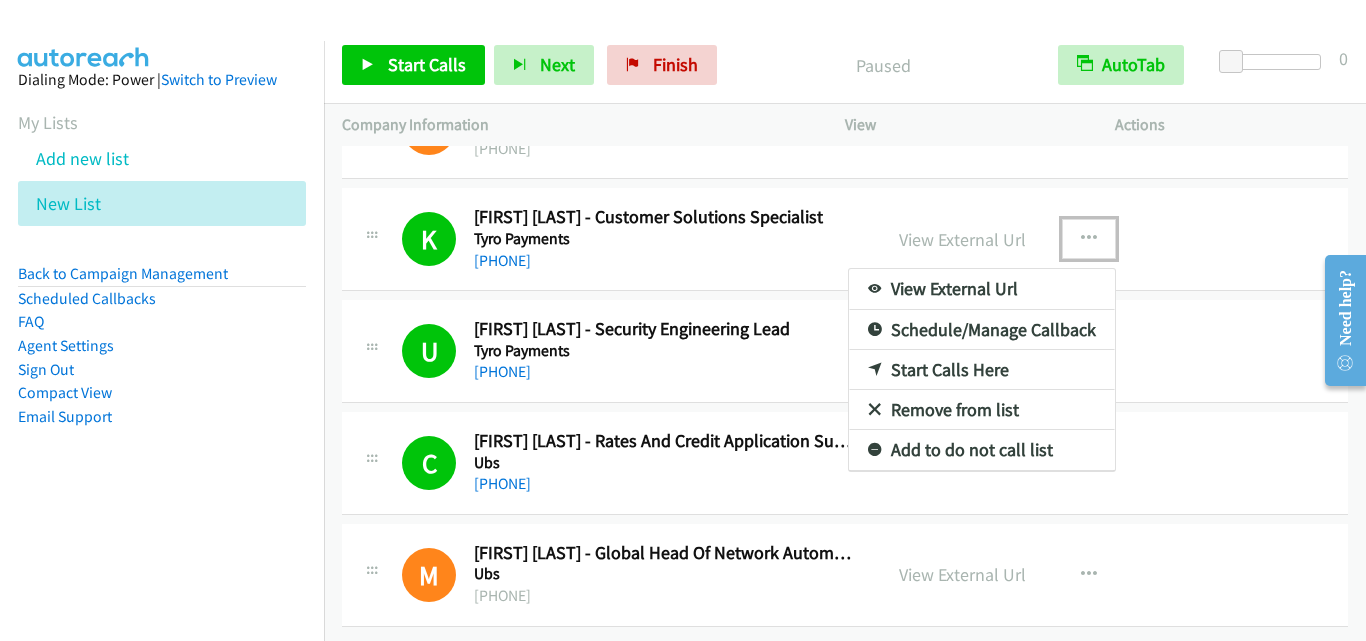 click on "Start Calls Here" at bounding box center (982, 370) 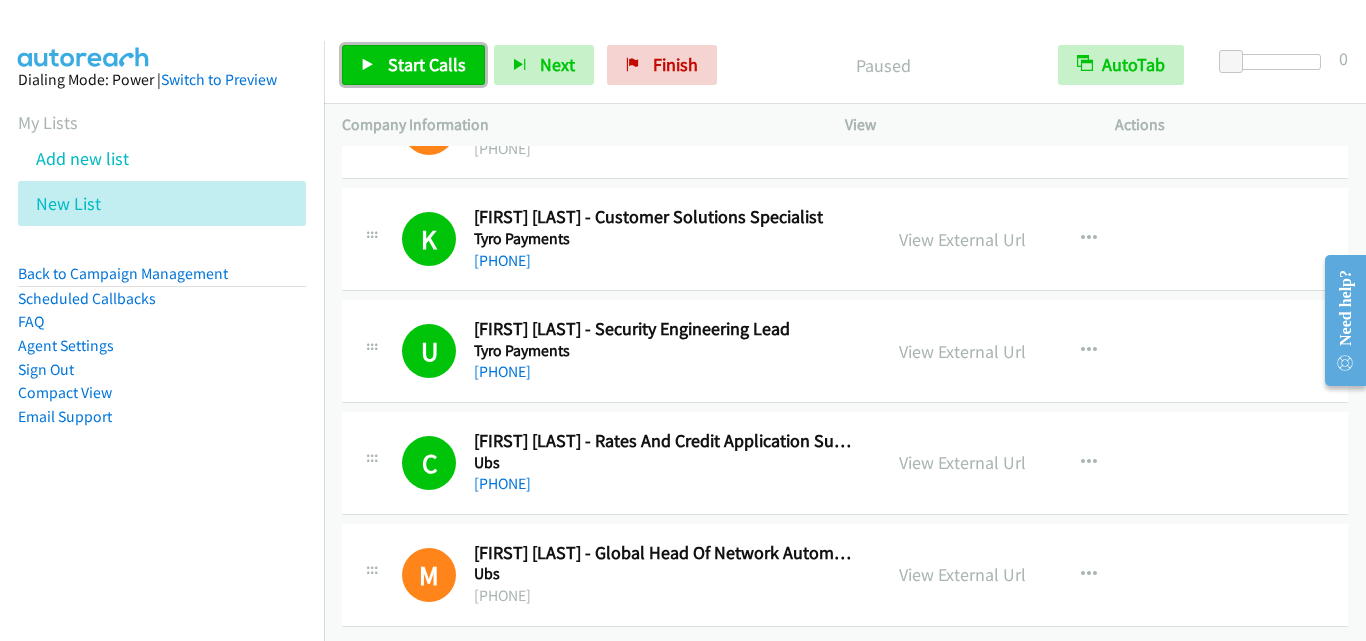 click on "Start Calls" at bounding box center (427, 64) 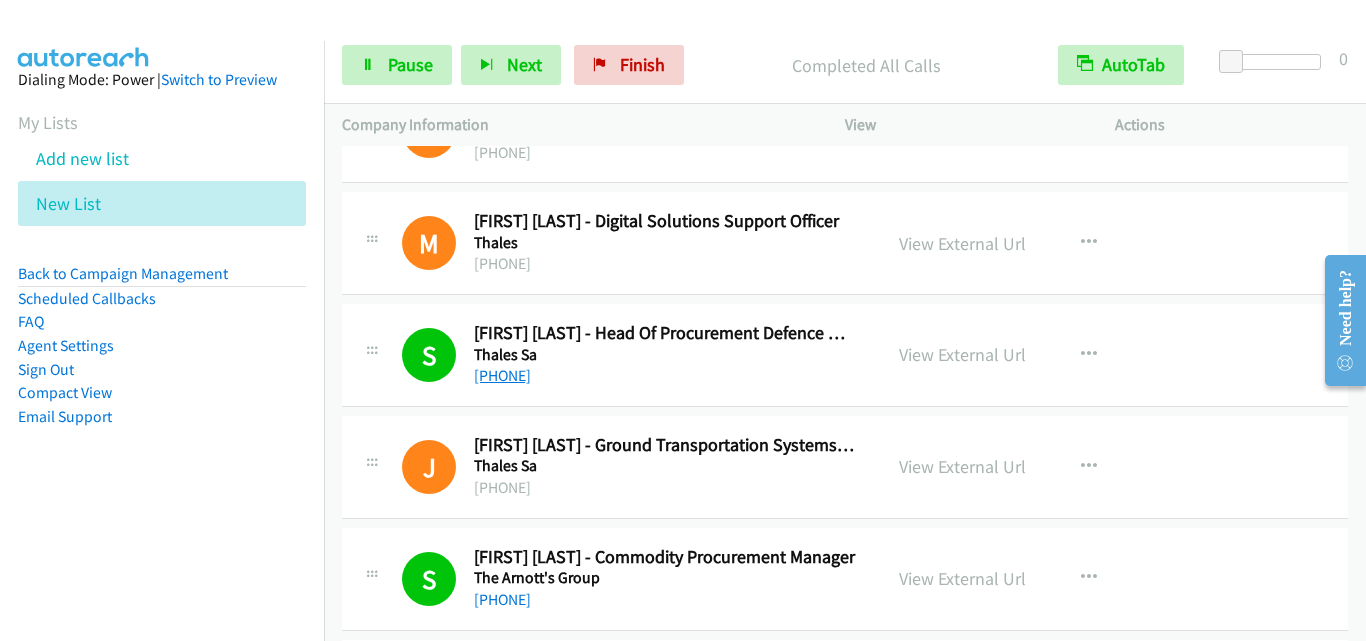 scroll, scrollTop: 1800, scrollLeft: 0, axis: vertical 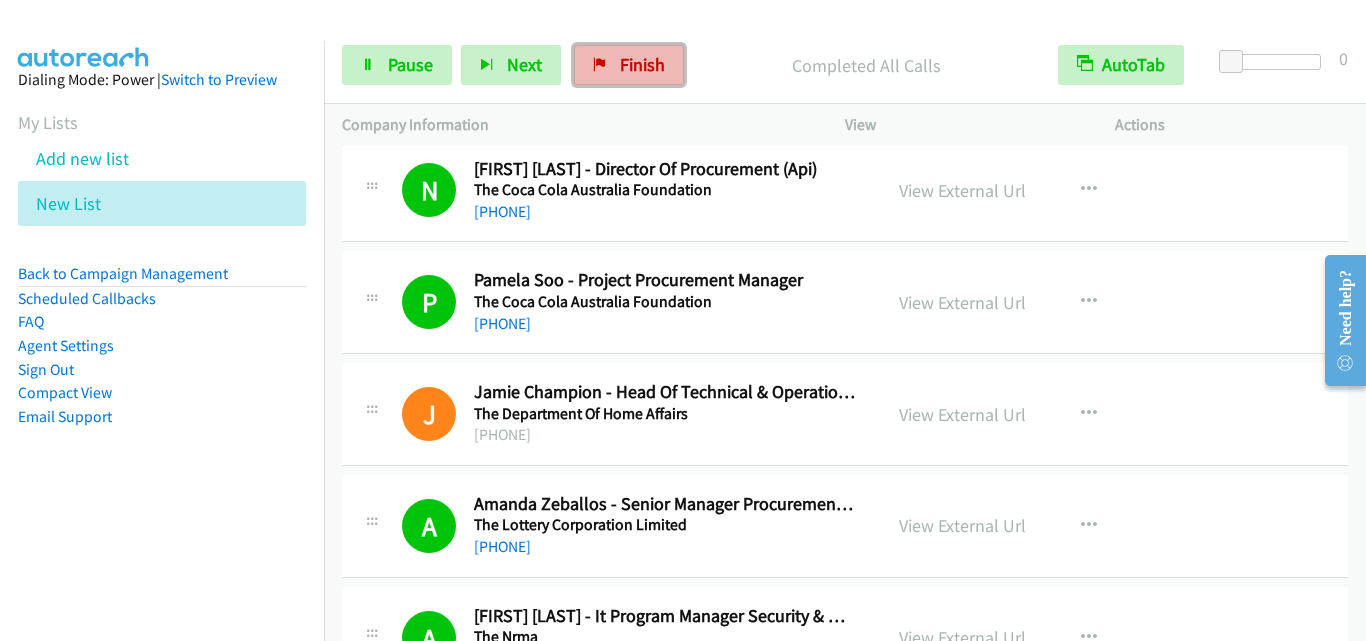 click on "Finish" at bounding box center [642, 64] 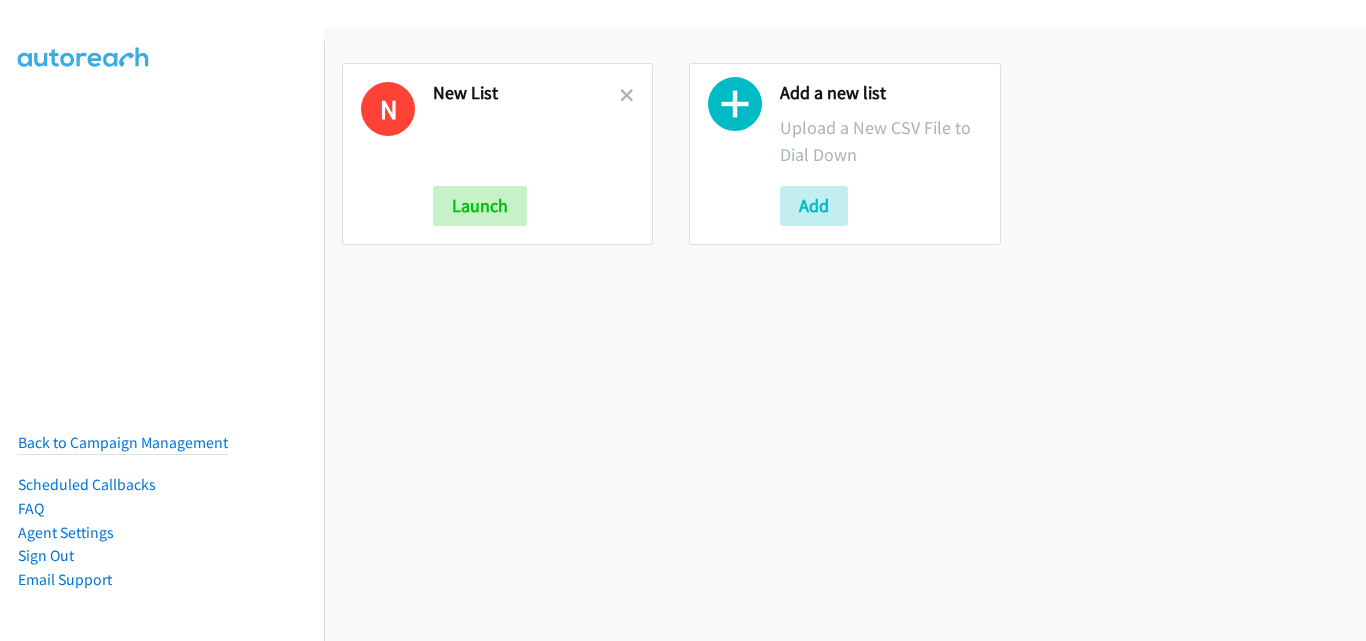 scroll, scrollTop: 0, scrollLeft: 0, axis: both 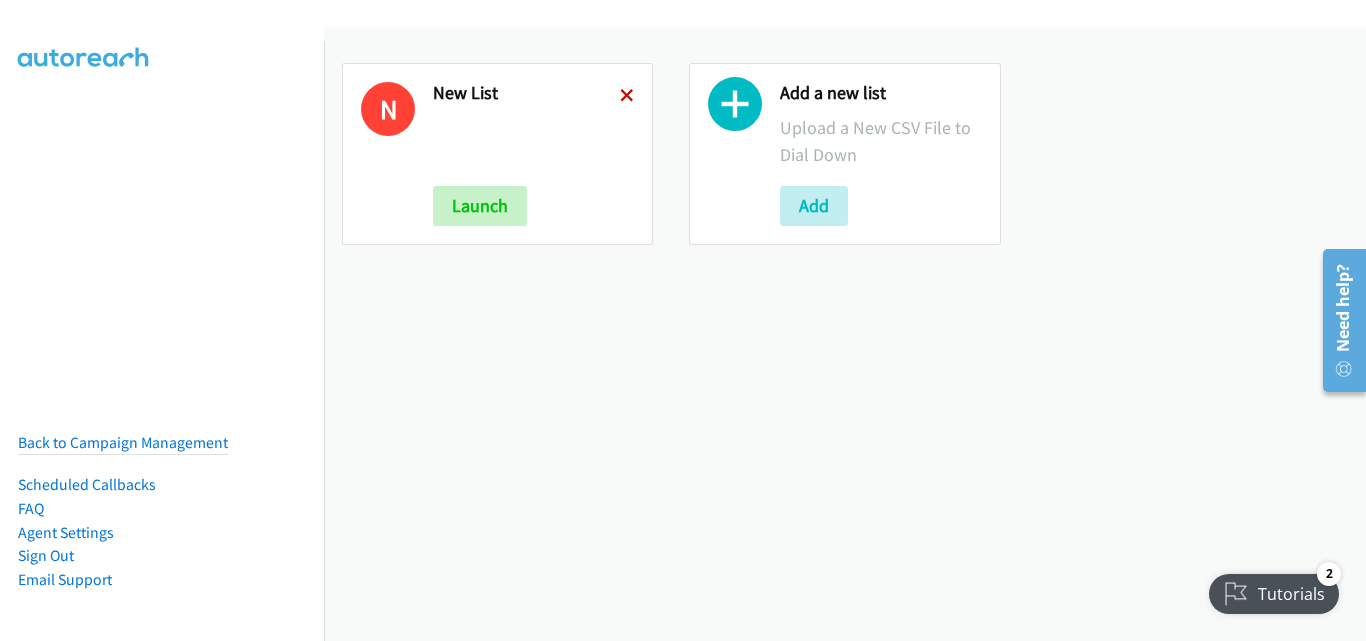 click at bounding box center (627, 97) 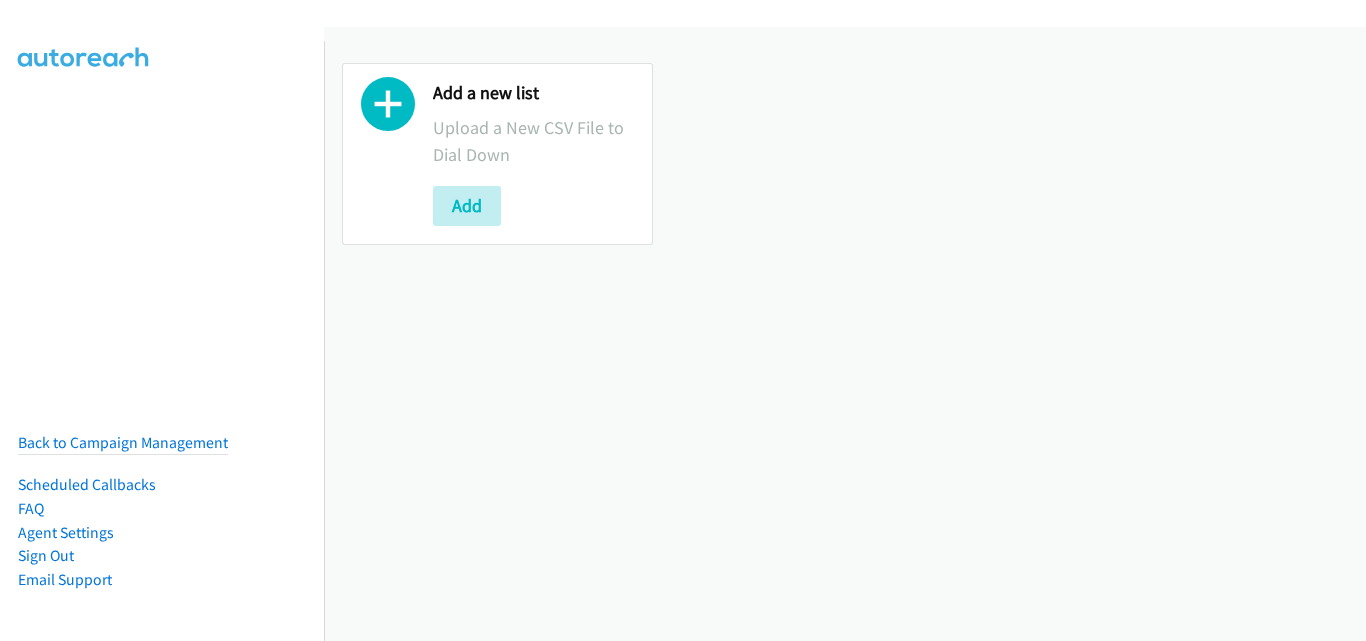 scroll, scrollTop: 0, scrollLeft: 0, axis: both 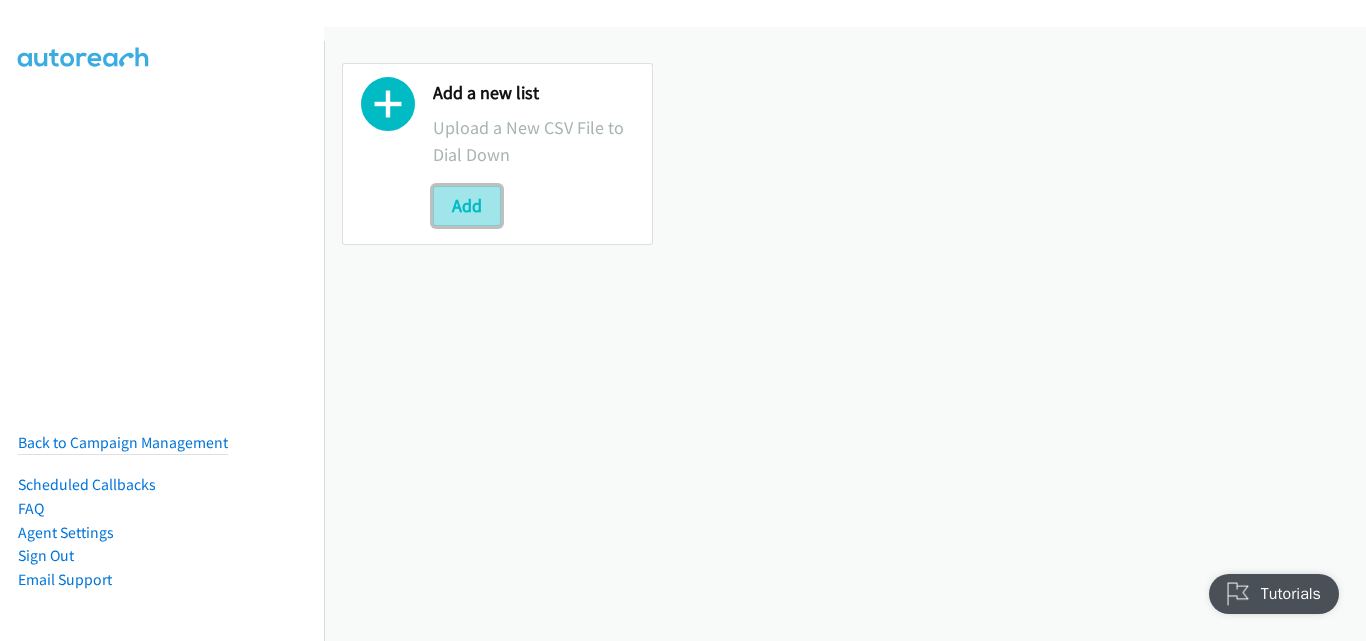 click on "Add" at bounding box center [467, 206] 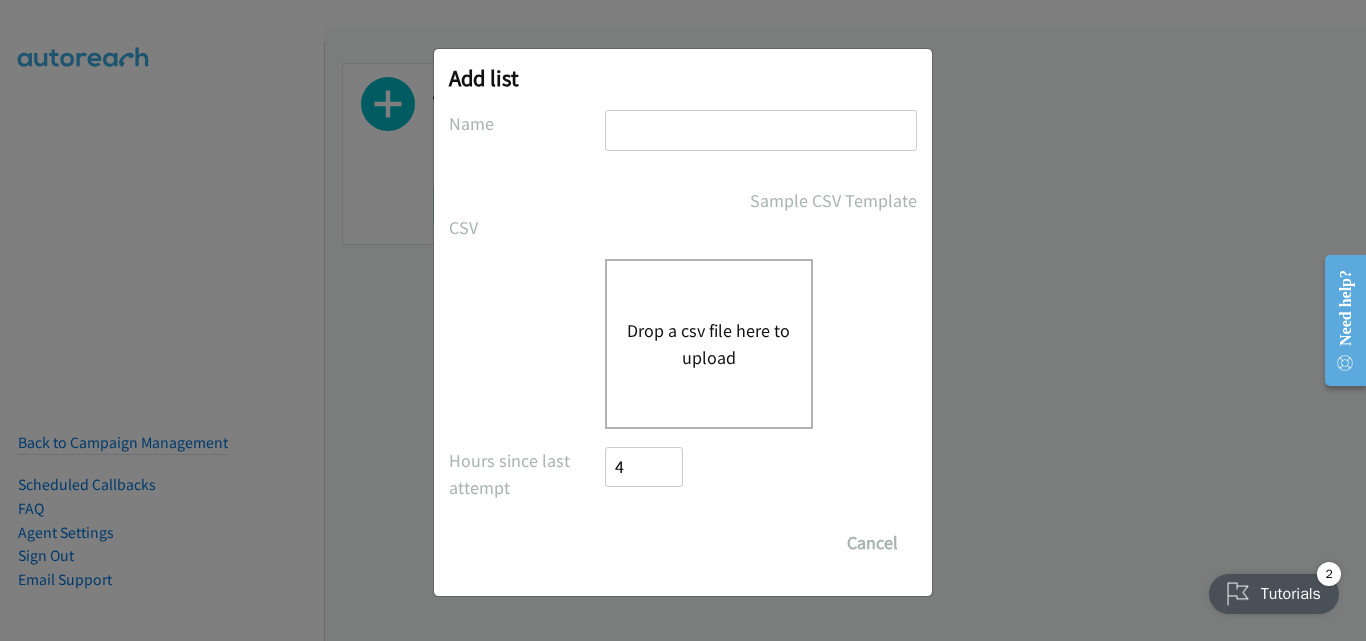 click on "Drop a csv file here to upload" at bounding box center (709, 344) 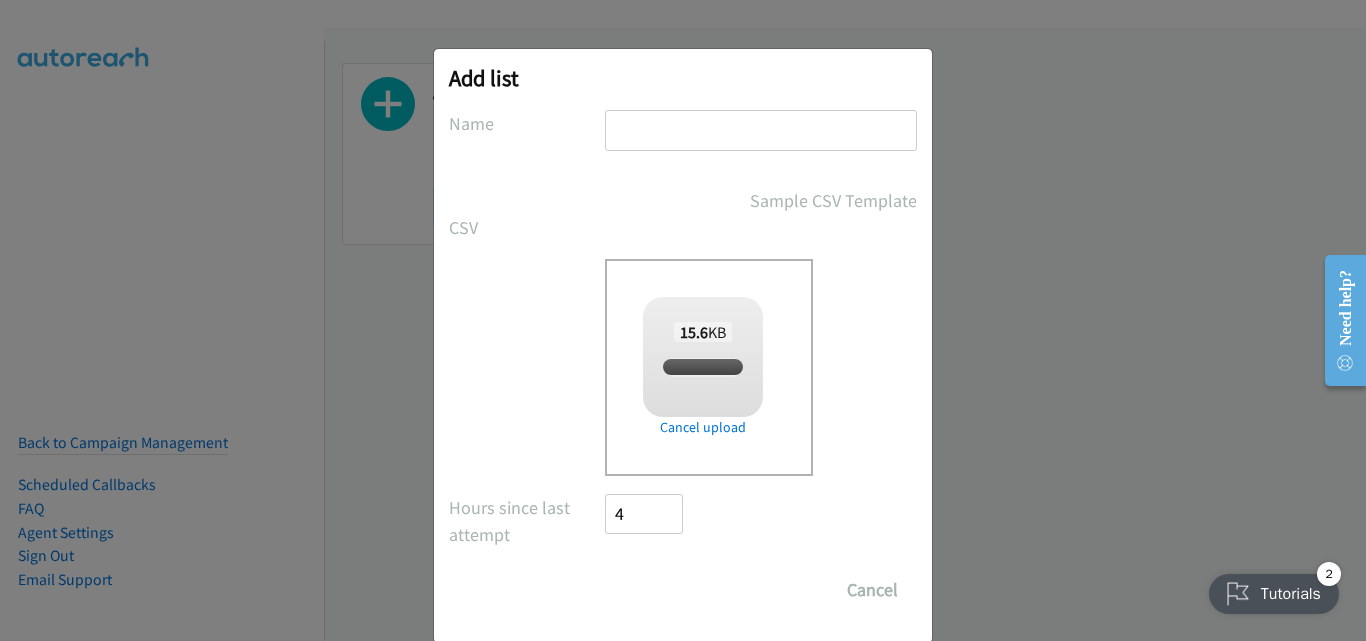 checkbox on "true" 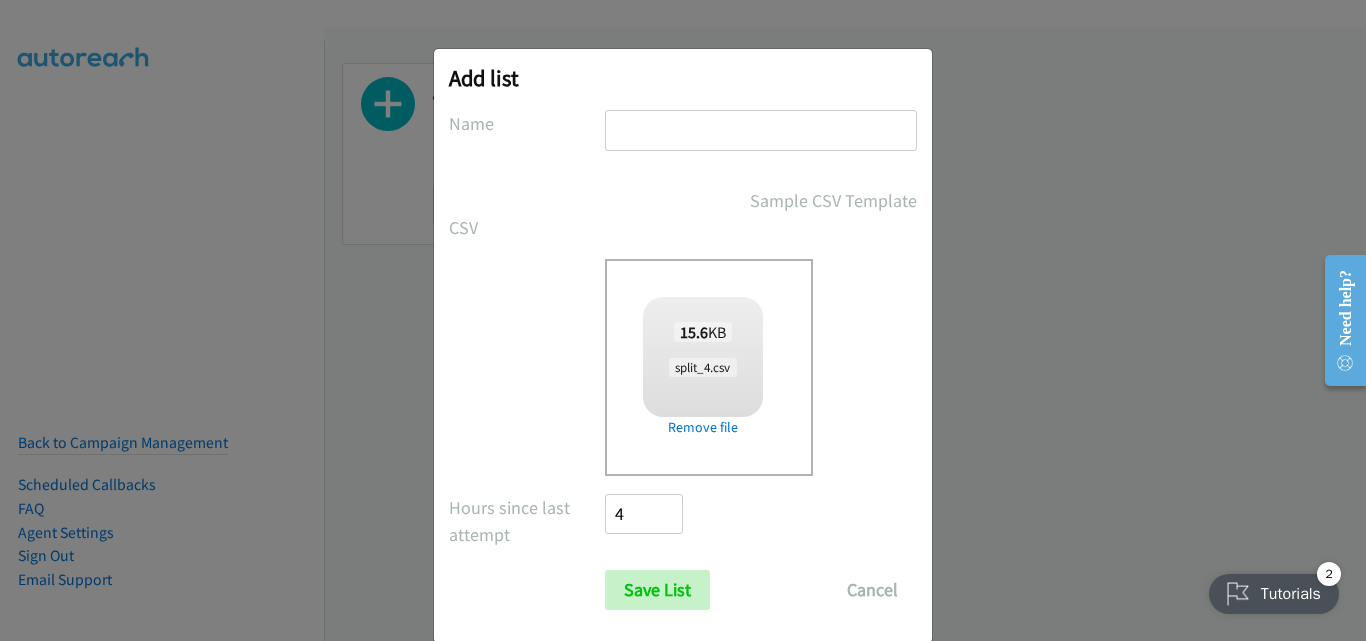 click at bounding box center [761, 130] 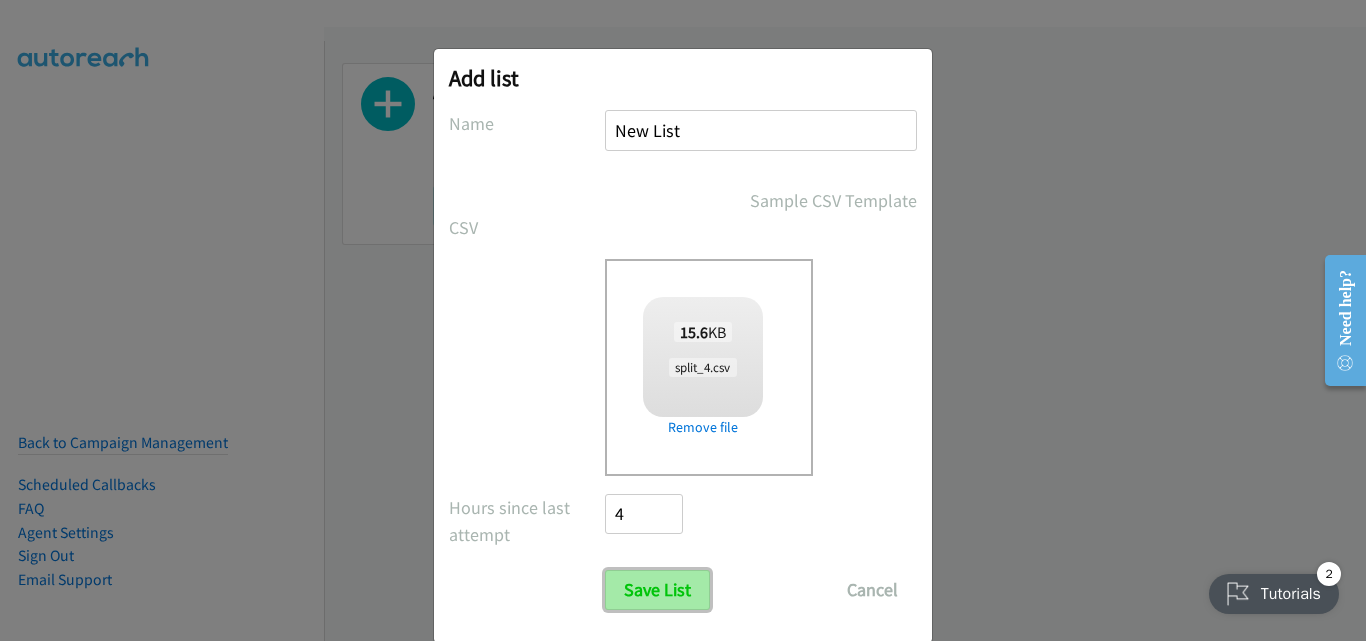 click on "Save List" at bounding box center (657, 590) 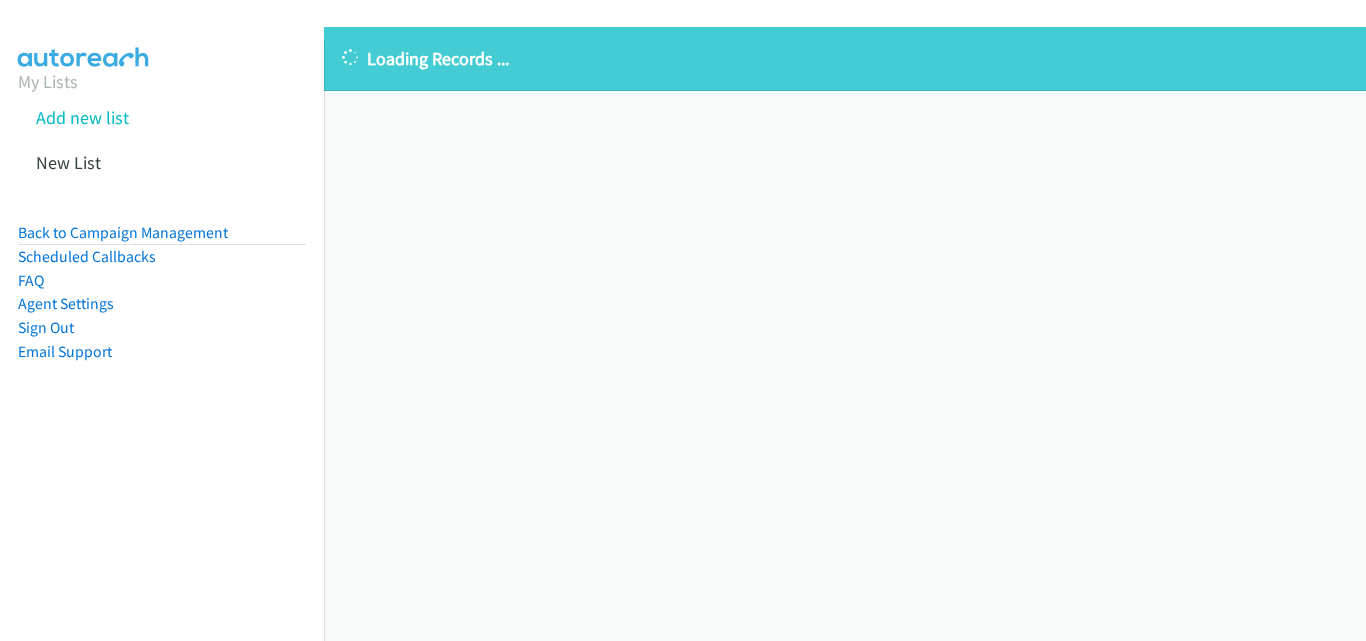 scroll, scrollTop: 0, scrollLeft: 0, axis: both 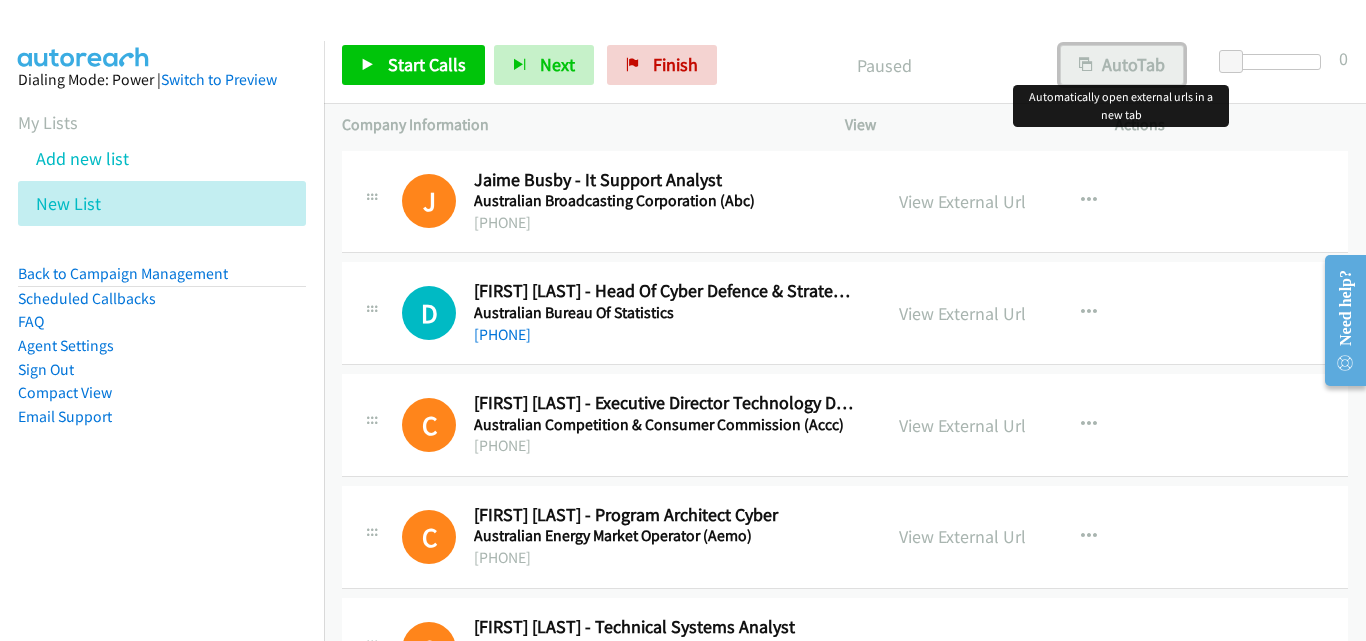 click on "AutoTab" at bounding box center [1122, 65] 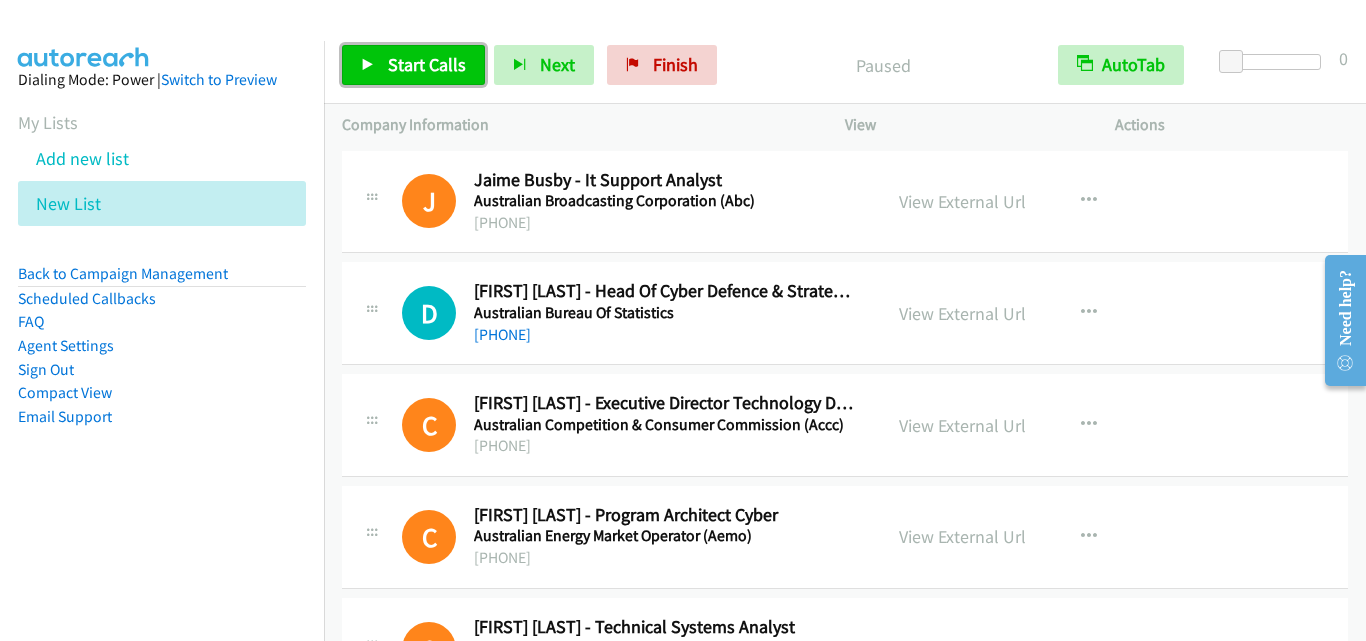 click on "Start Calls" at bounding box center [413, 65] 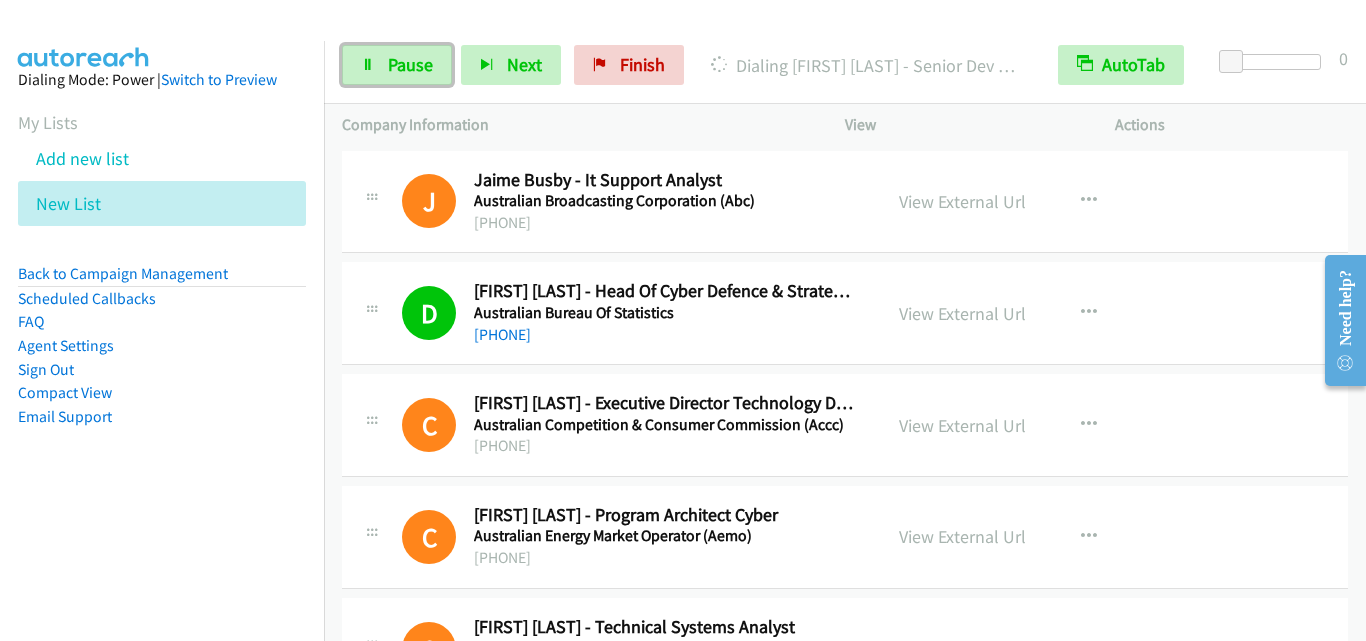 drag, startPoint x: 405, startPoint y: 56, endPoint x: 675, endPoint y: 356, distance: 403.60873 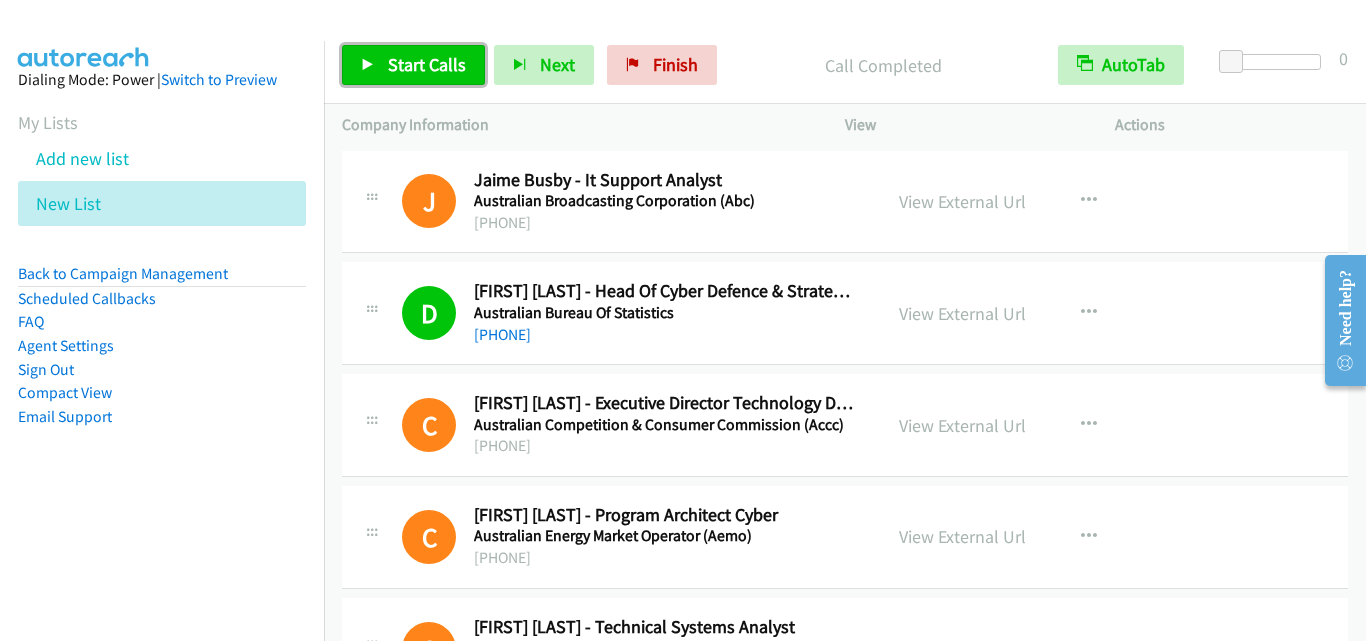 click on "Start Calls" at bounding box center [413, 65] 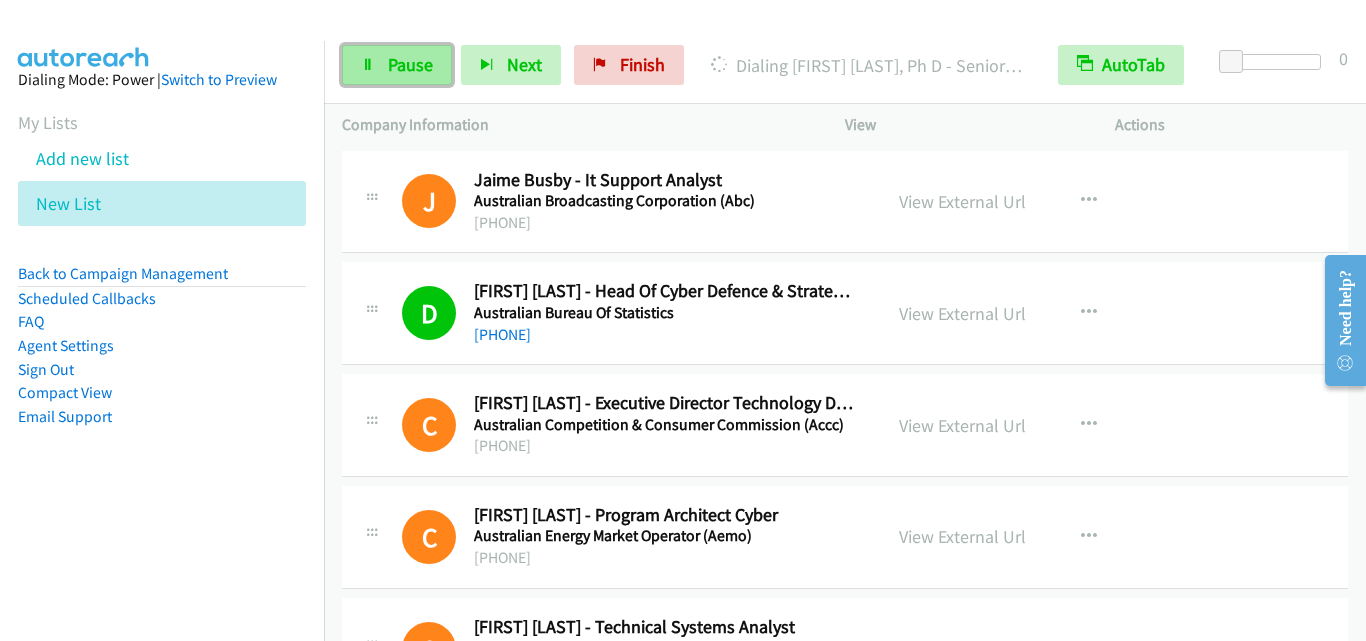 click on "Pause" at bounding box center (410, 64) 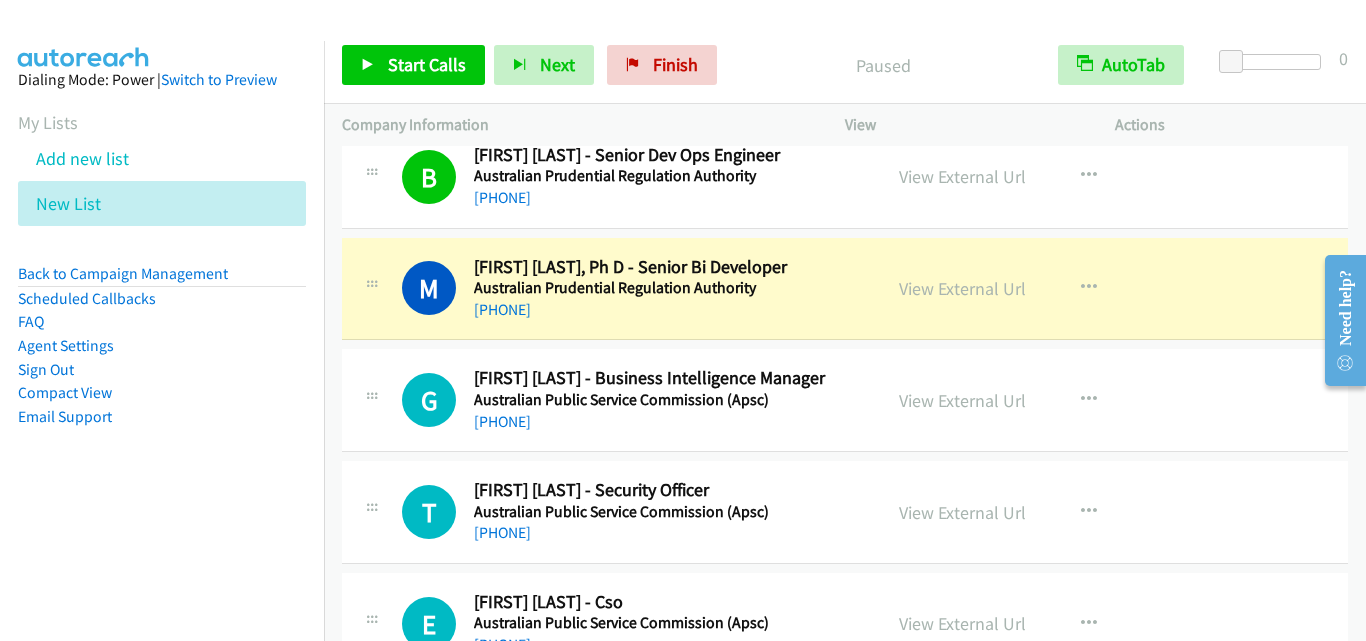 scroll, scrollTop: 1800, scrollLeft: 0, axis: vertical 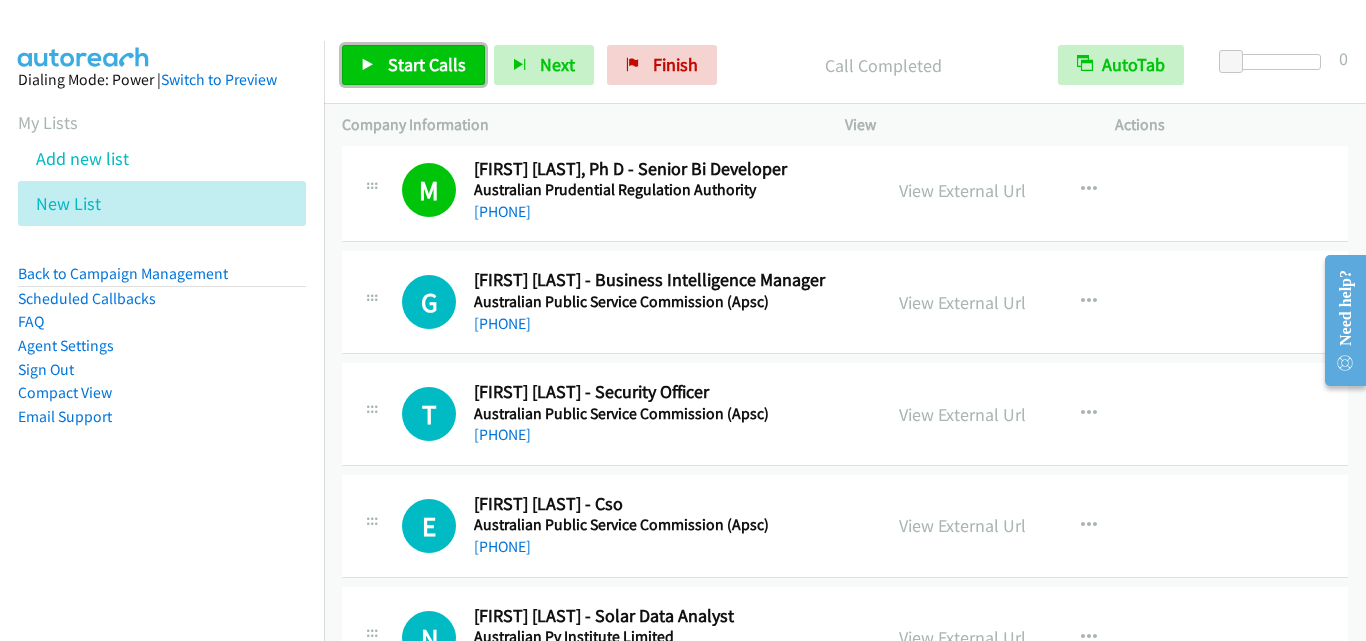 click on "Start Calls" at bounding box center (427, 64) 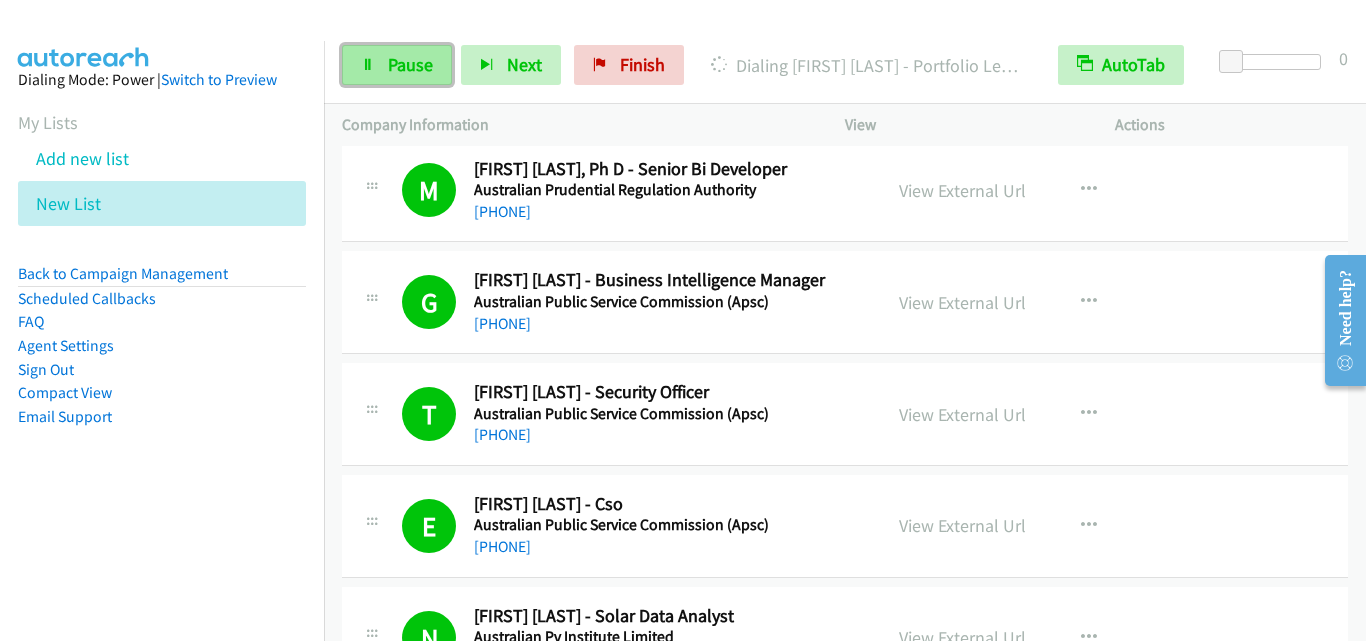 click on "Pause" at bounding box center [397, 65] 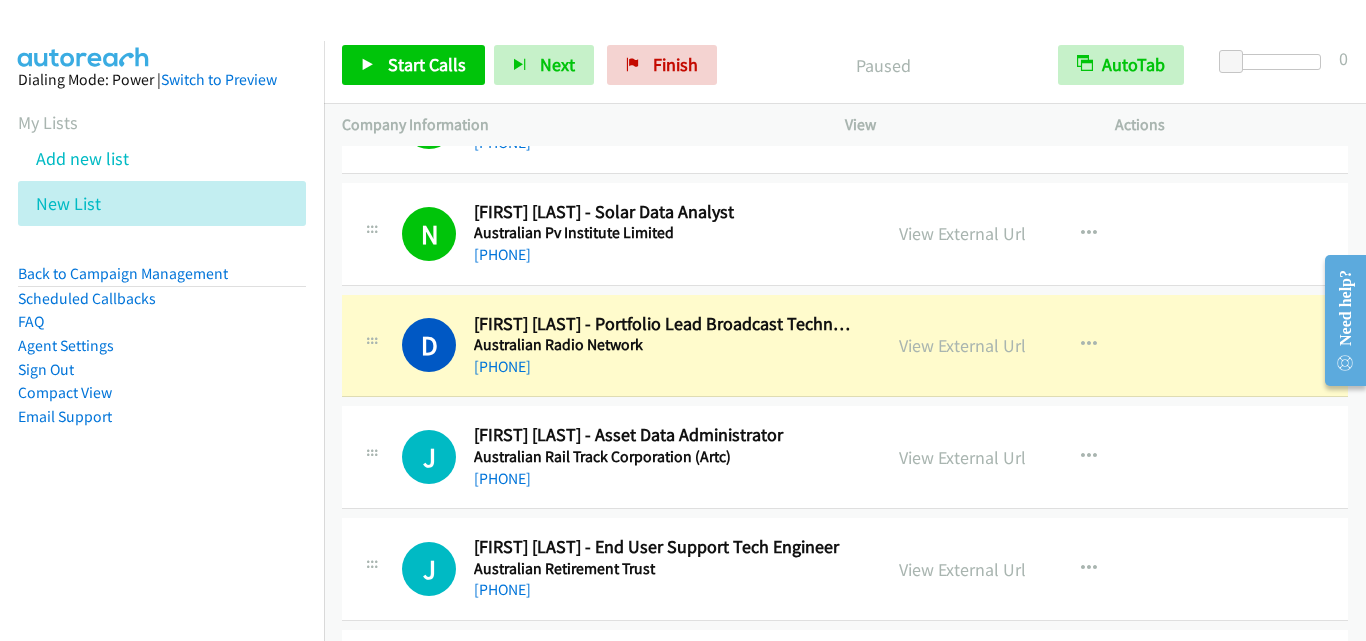 scroll, scrollTop: 2200, scrollLeft: 0, axis: vertical 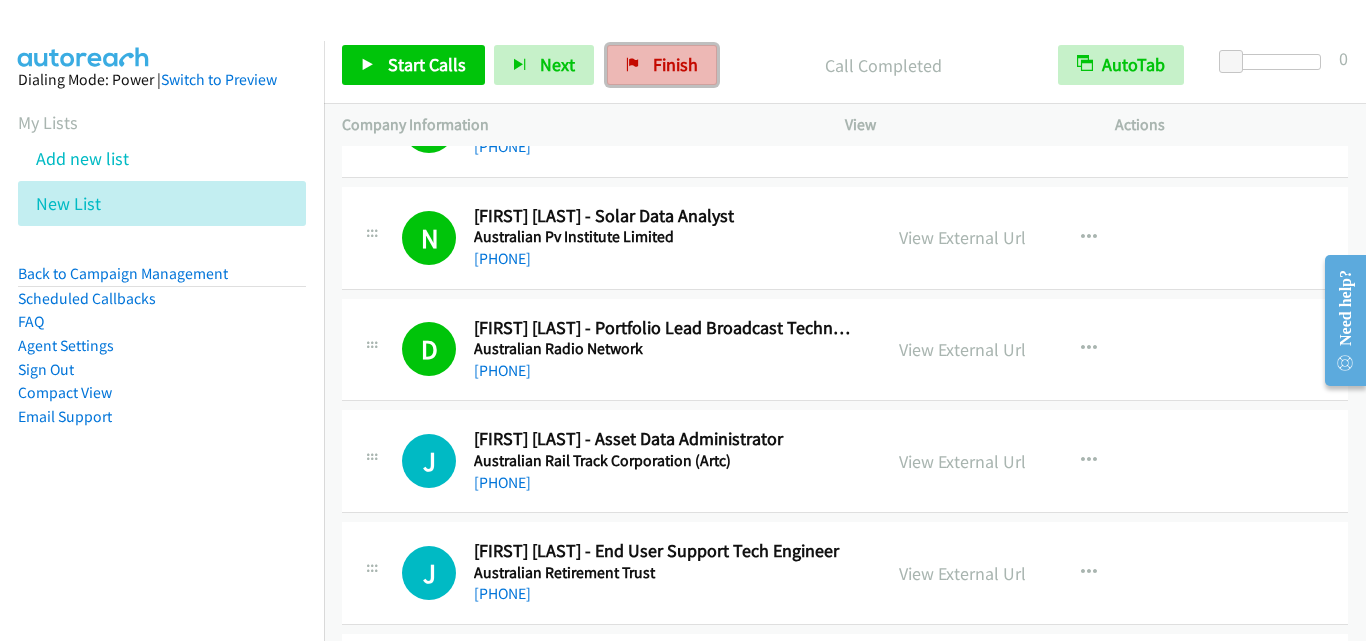 click on "Finish" at bounding box center [675, 64] 